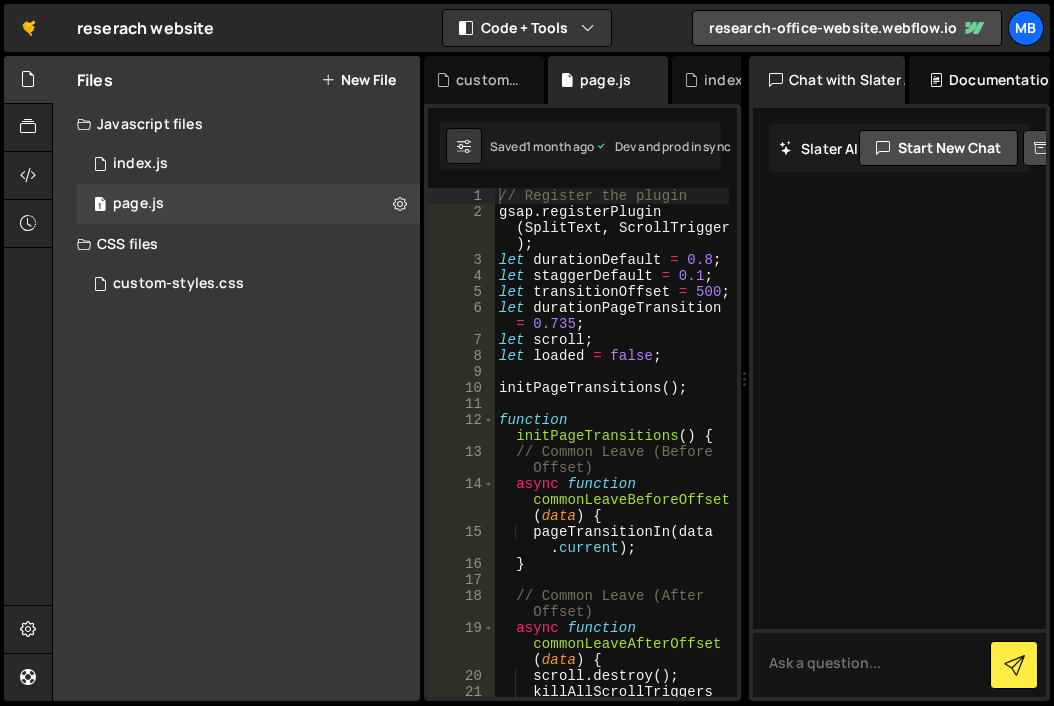 scroll, scrollTop: 0, scrollLeft: 0, axis: both 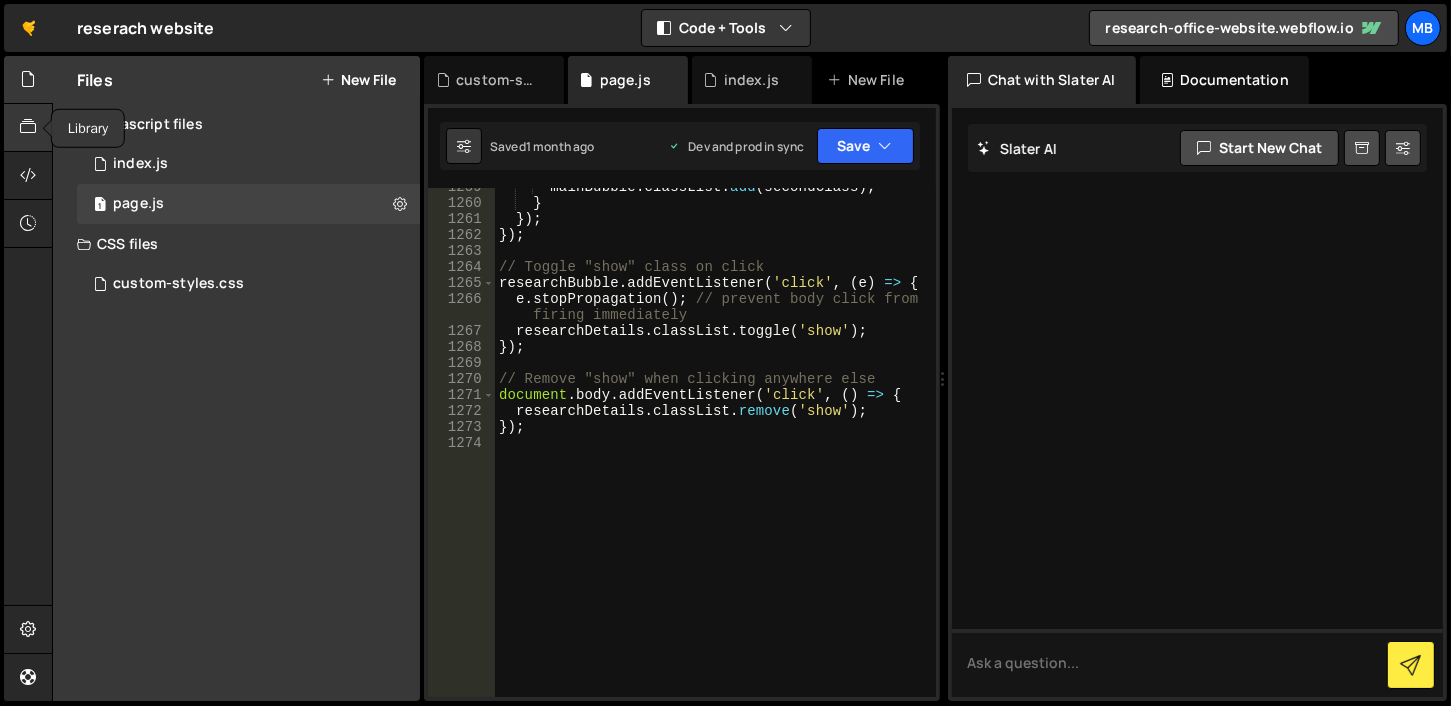 click at bounding box center (28, 127) 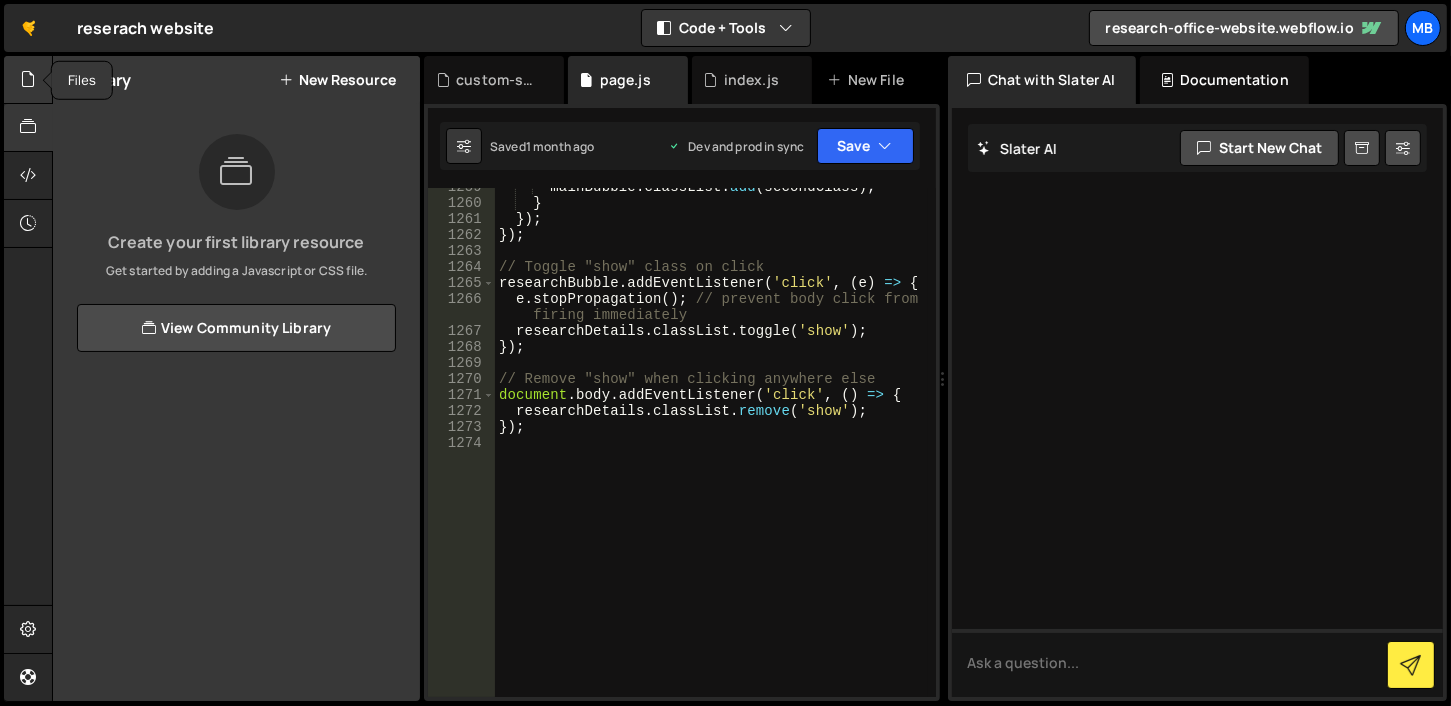 click at bounding box center [28, 79] 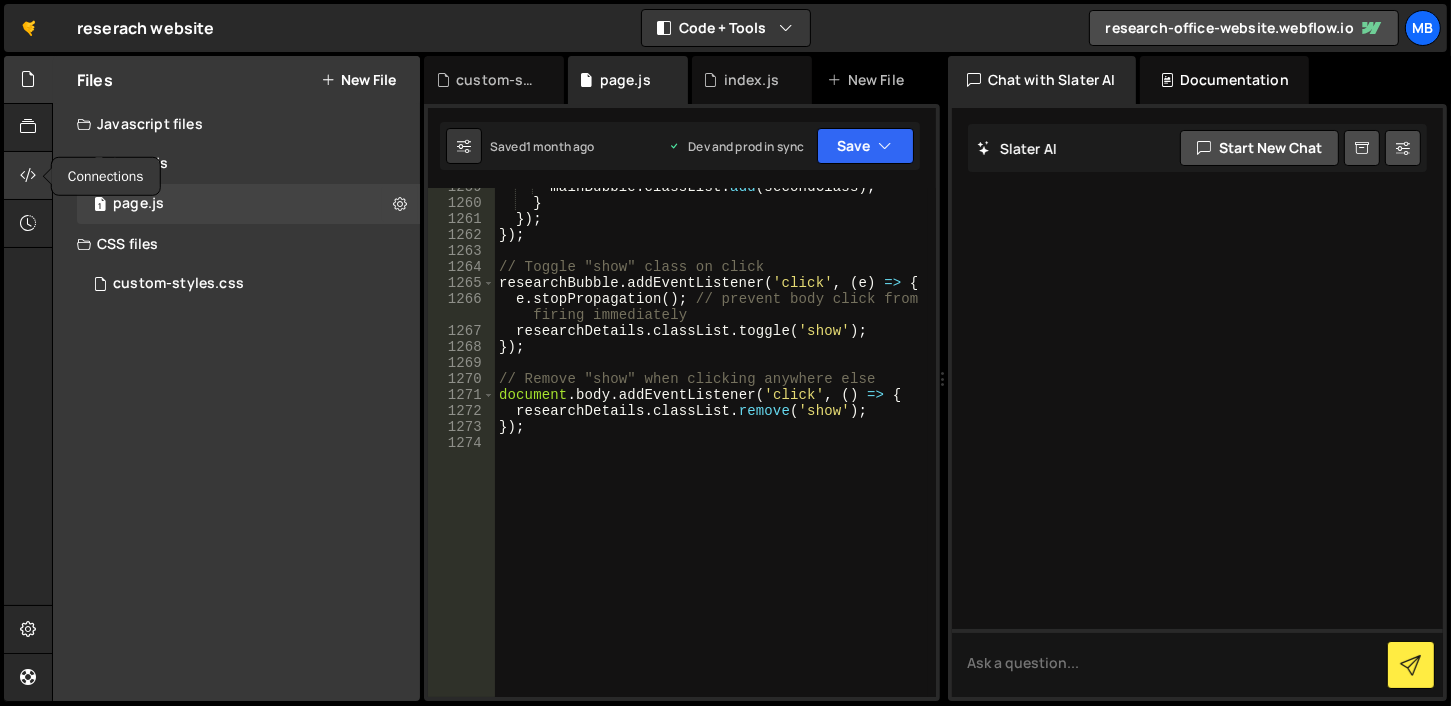 click at bounding box center (28, 176) 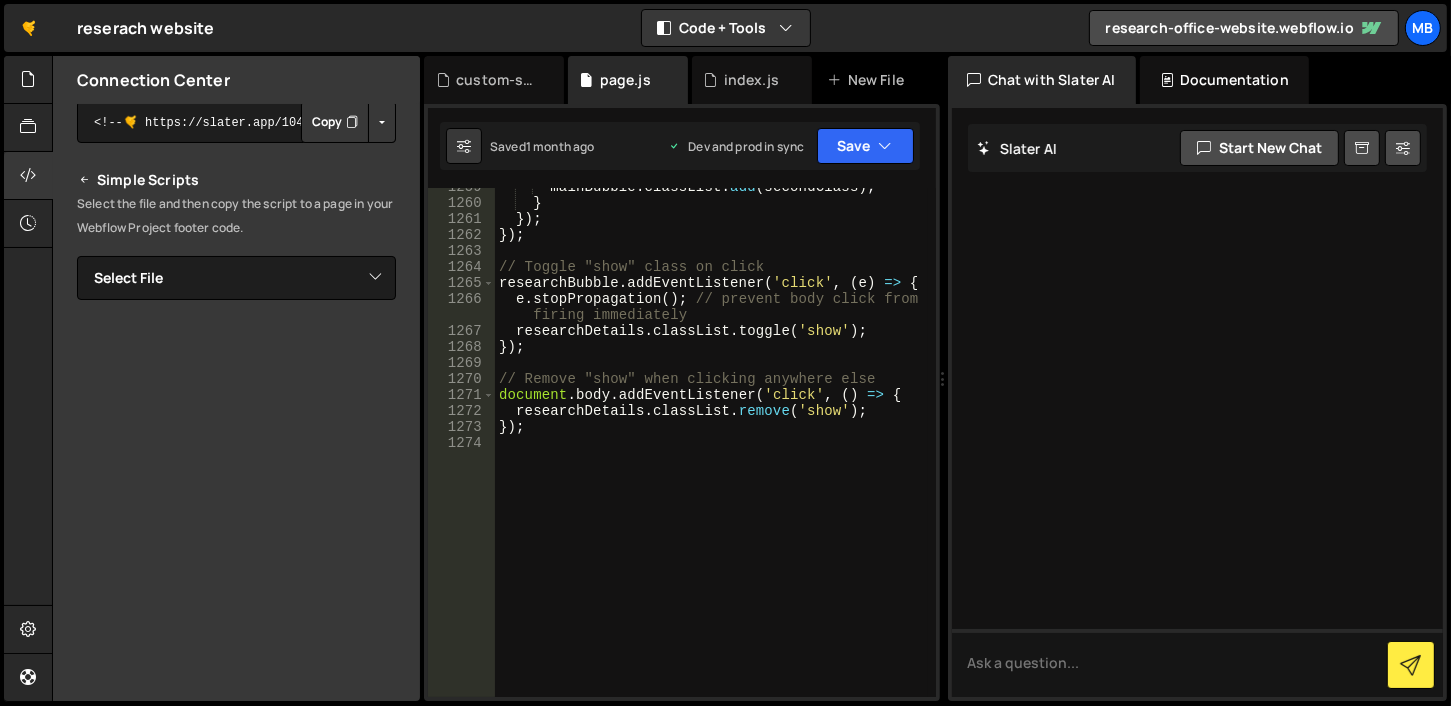 scroll, scrollTop: 200, scrollLeft: 0, axis: vertical 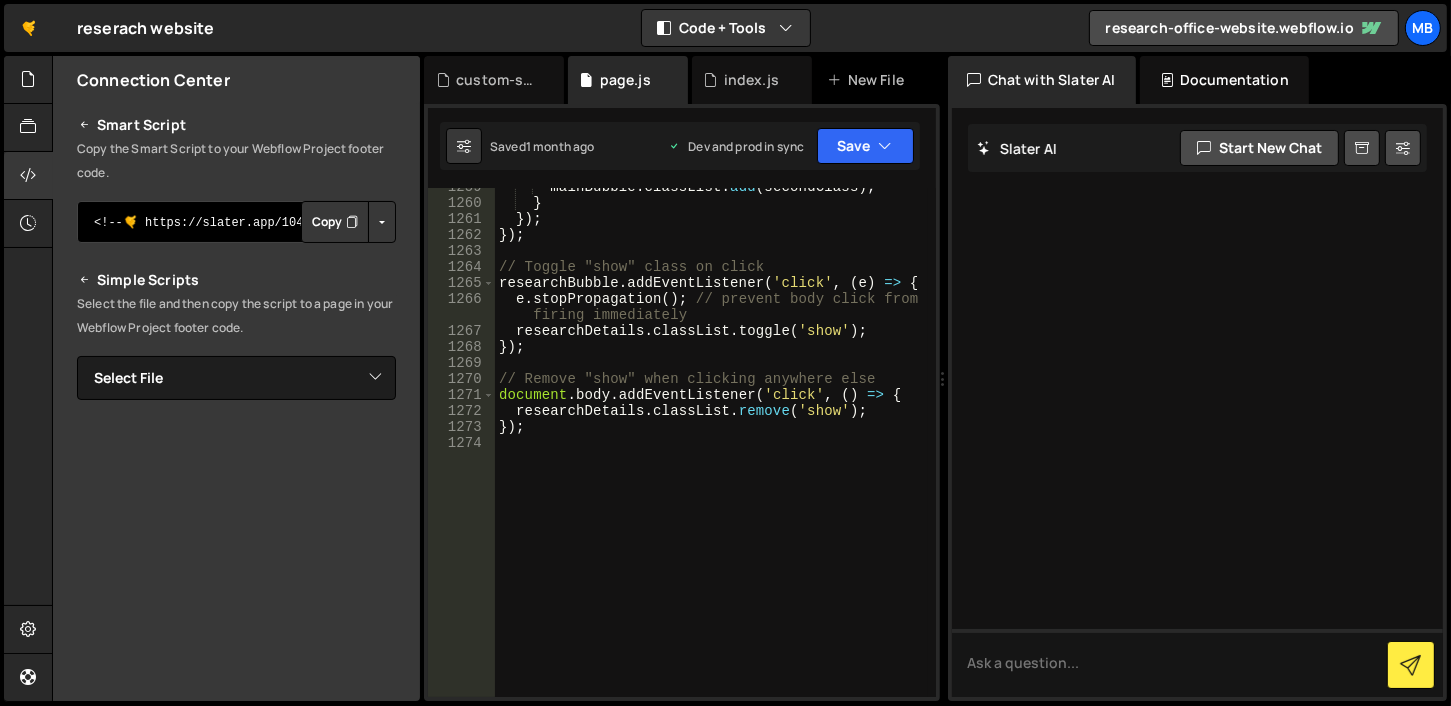 drag, startPoint x: 199, startPoint y: 222, endPoint x: 460, endPoint y: 210, distance: 261.27573 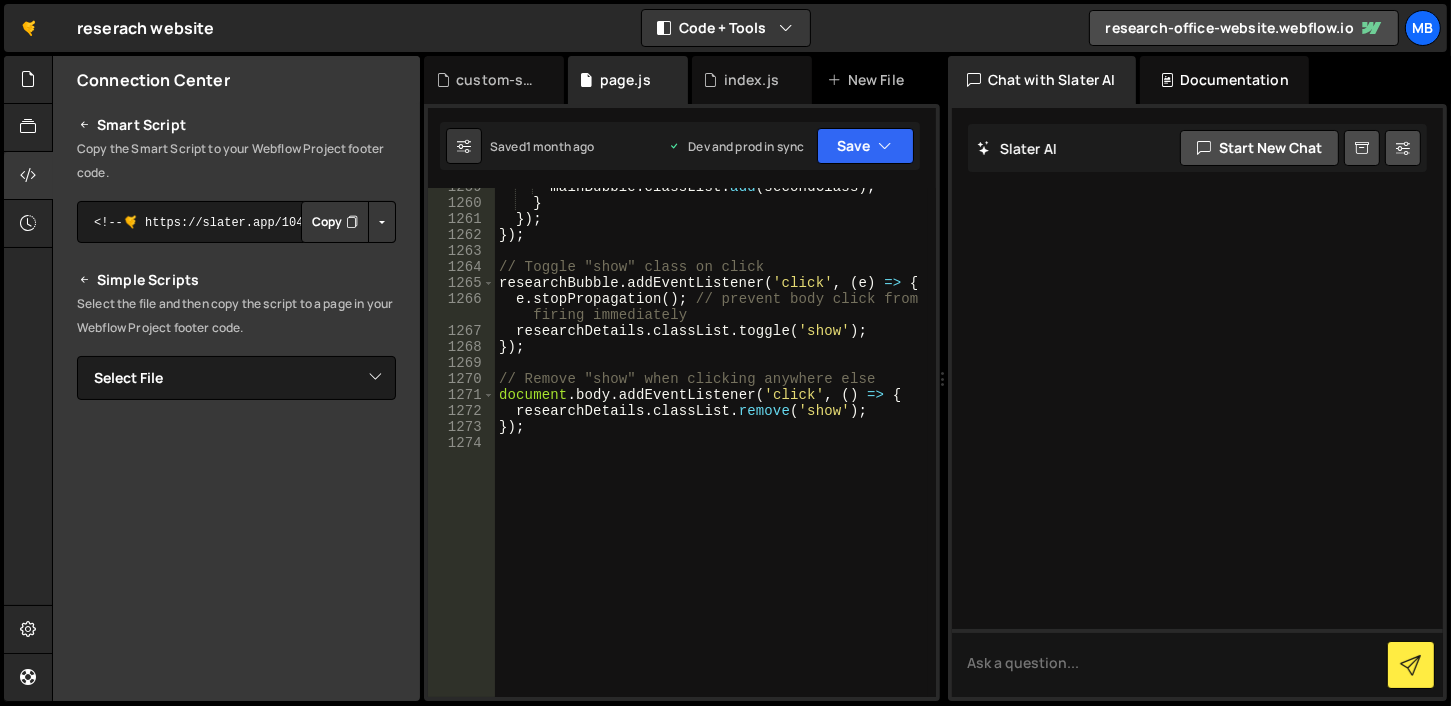 click on "Copy" at bounding box center [335, 222] 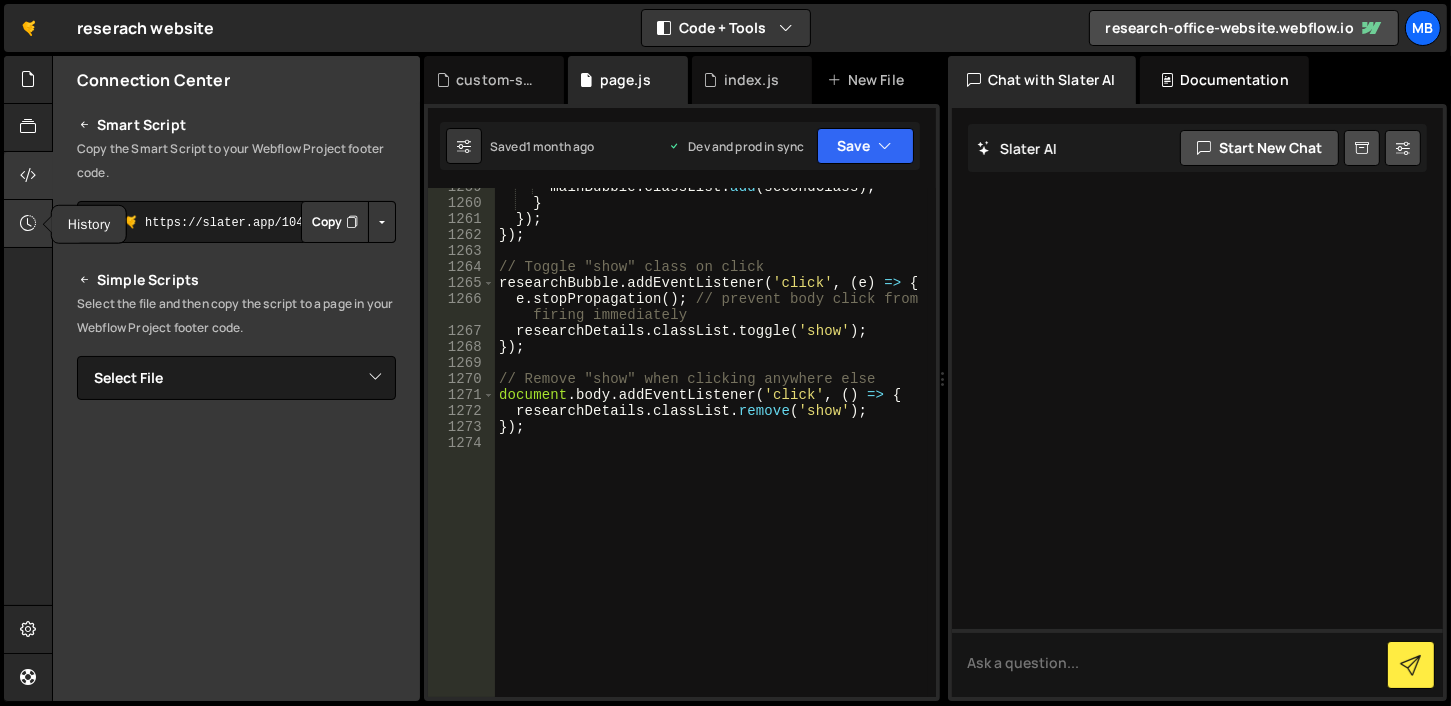 click at bounding box center [28, 223] 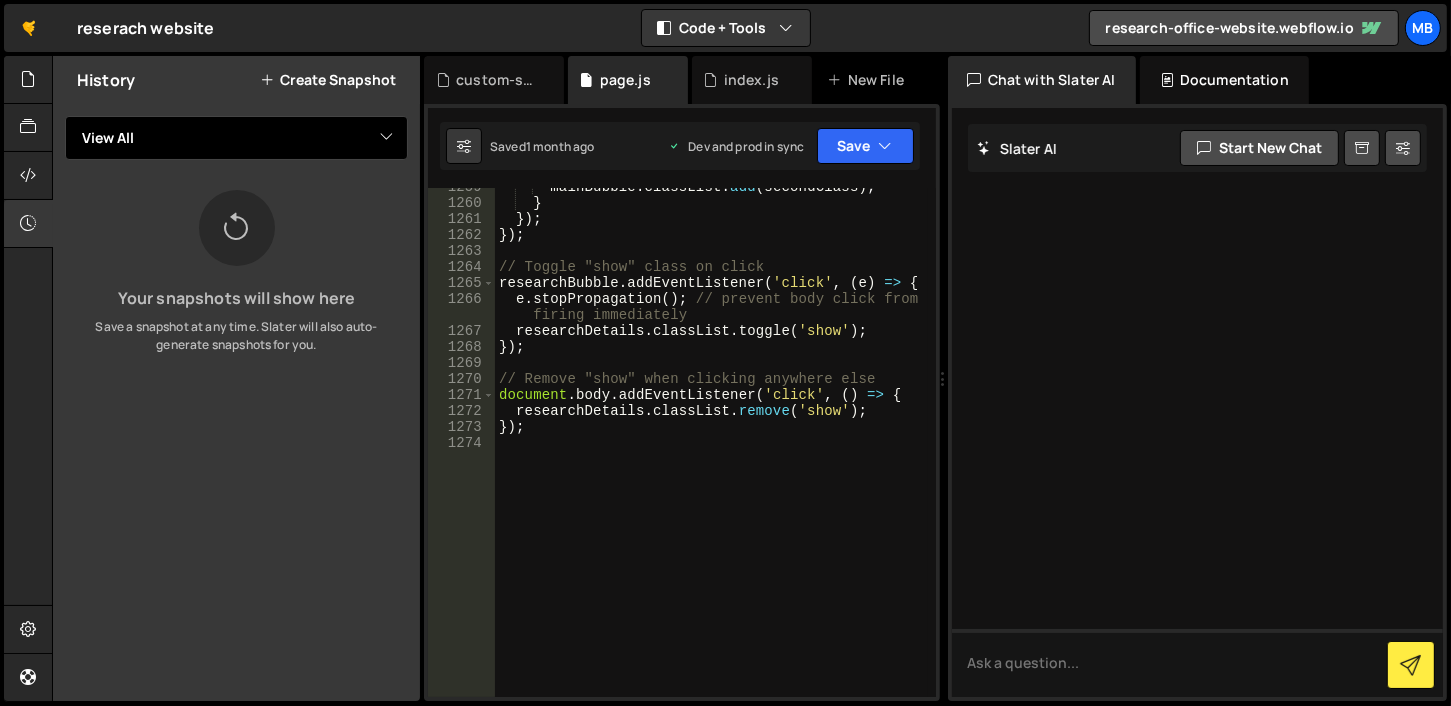 click on "View All
index
page" at bounding box center [236, 138] 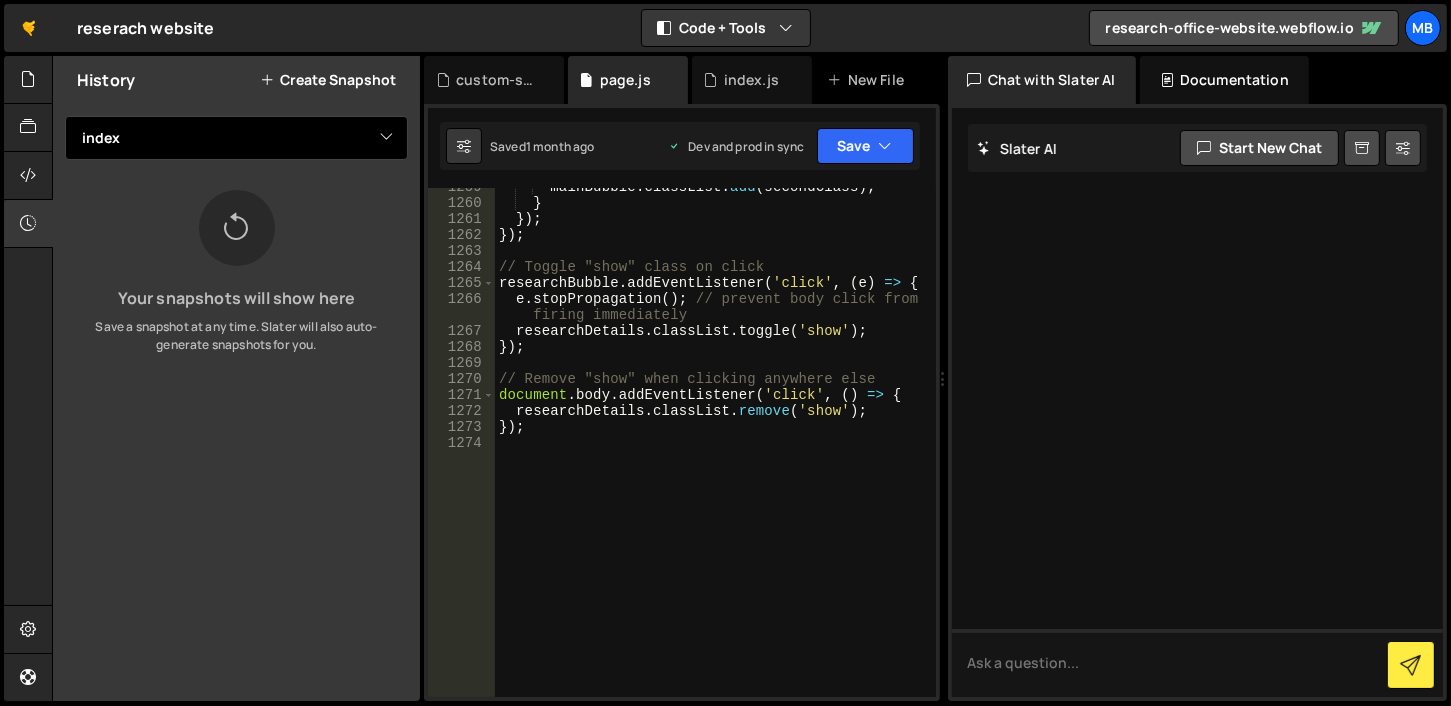 click on "View All
index
page" at bounding box center [236, 138] 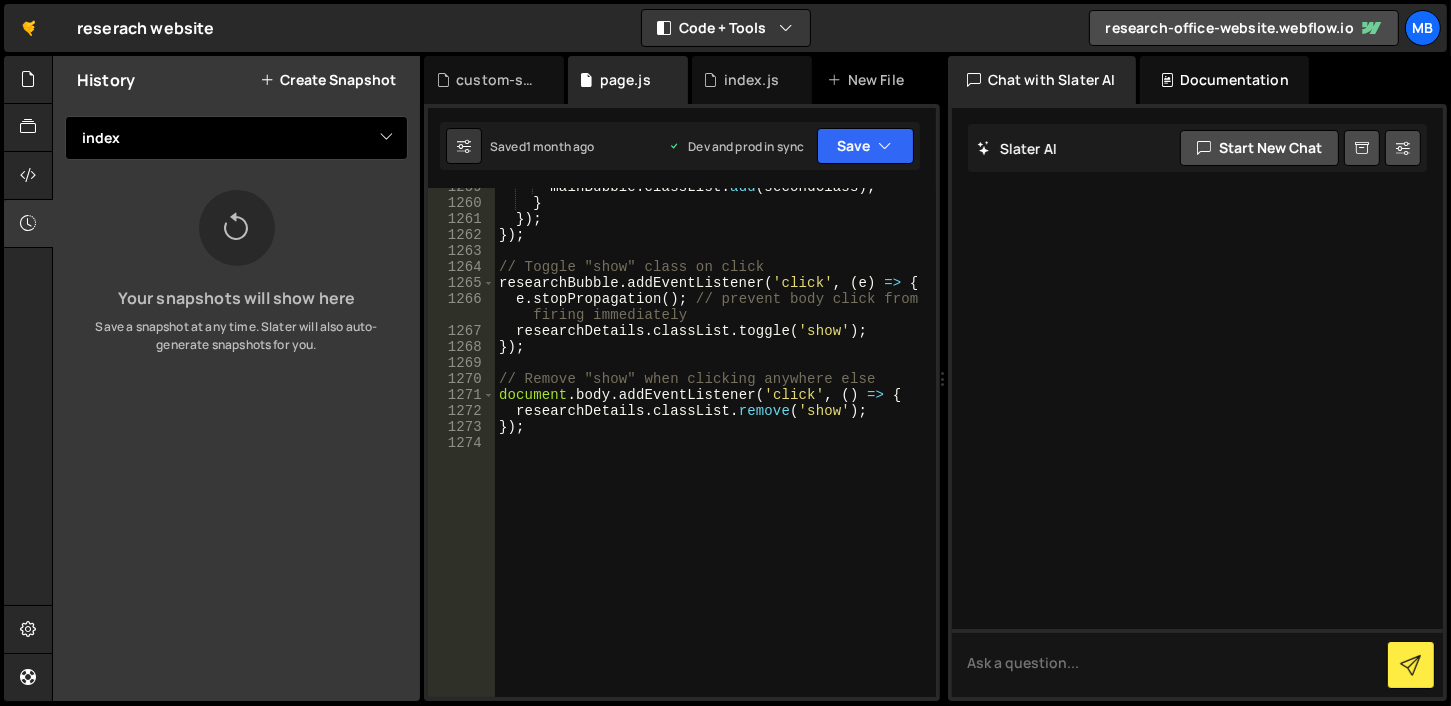 click on "View All
index
page" at bounding box center (236, 138) 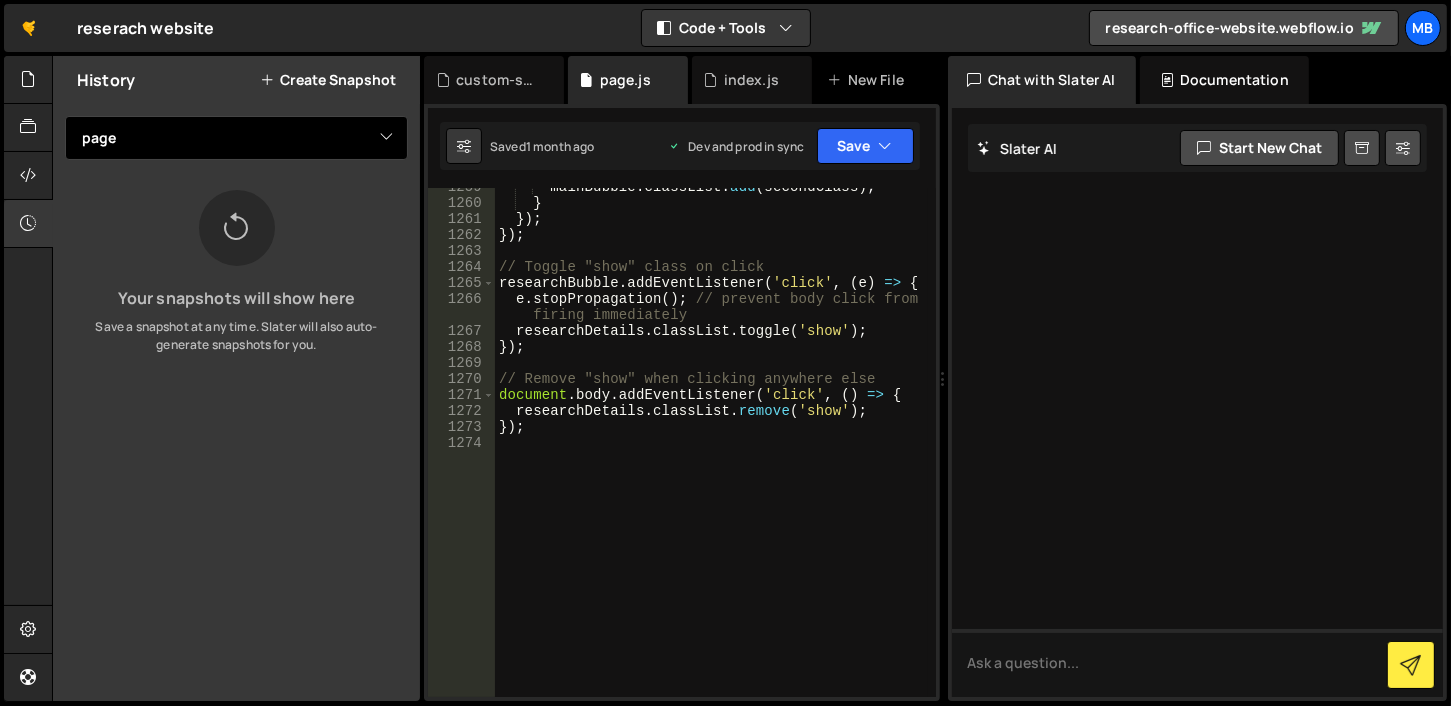 click on "View All
index
page" at bounding box center [236, 138] 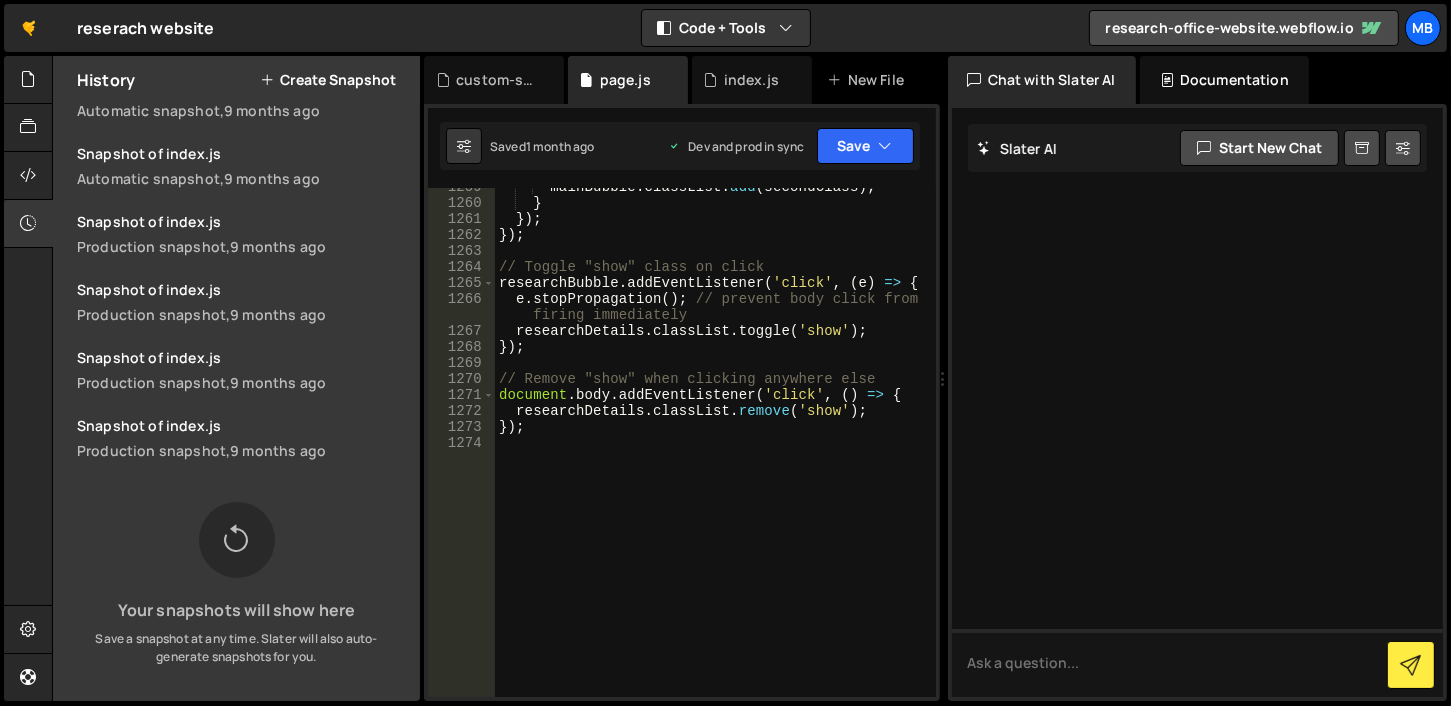 scroll, scrollTop: 0, scrollLeft: 0, axis: both 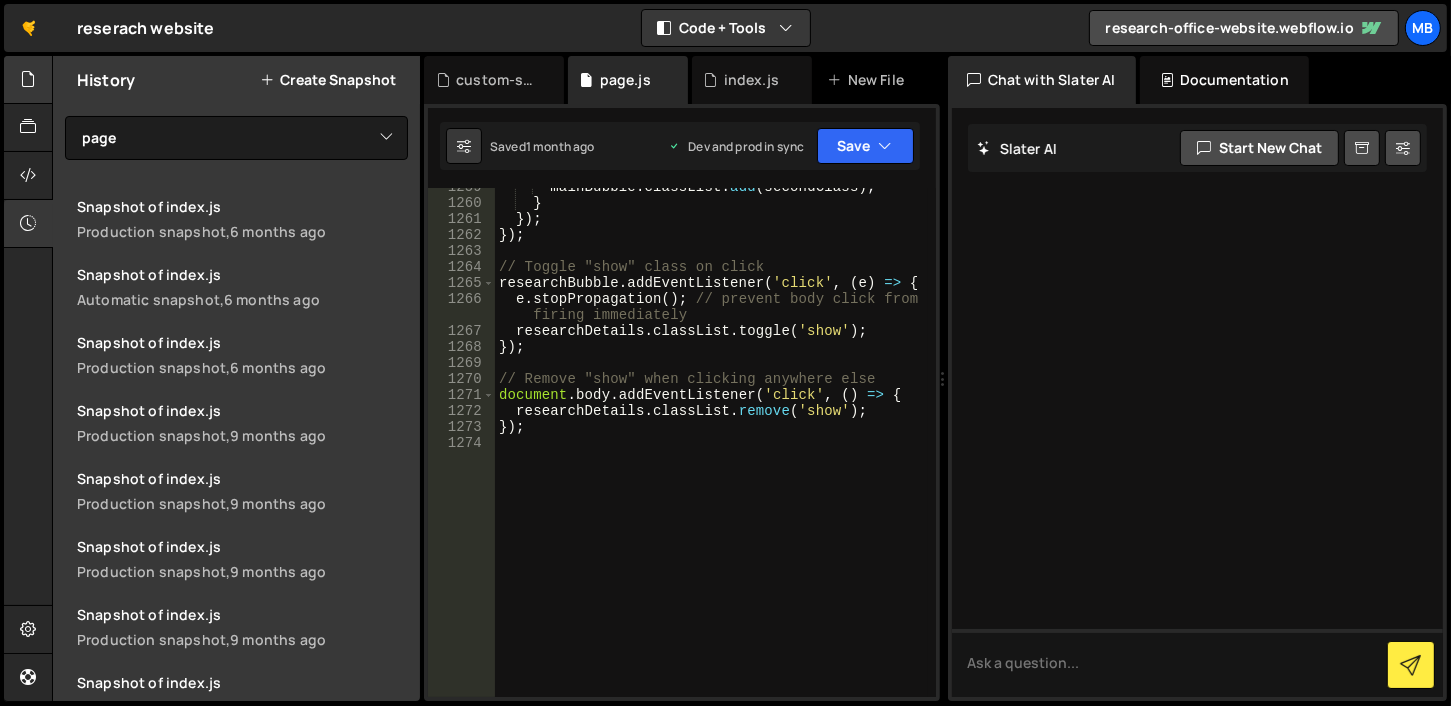 click at bounding box center [28, 79] 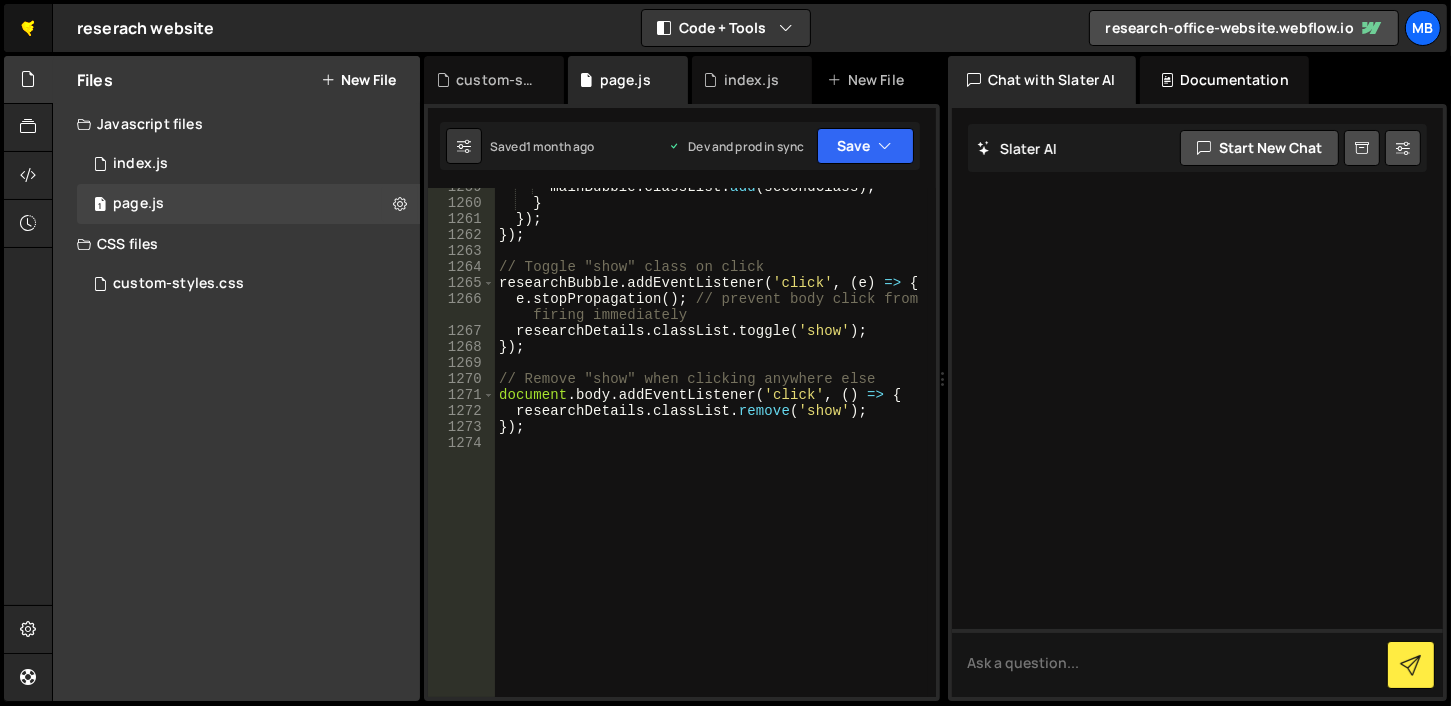 click on "🤙" at bounding box center (28, 28) 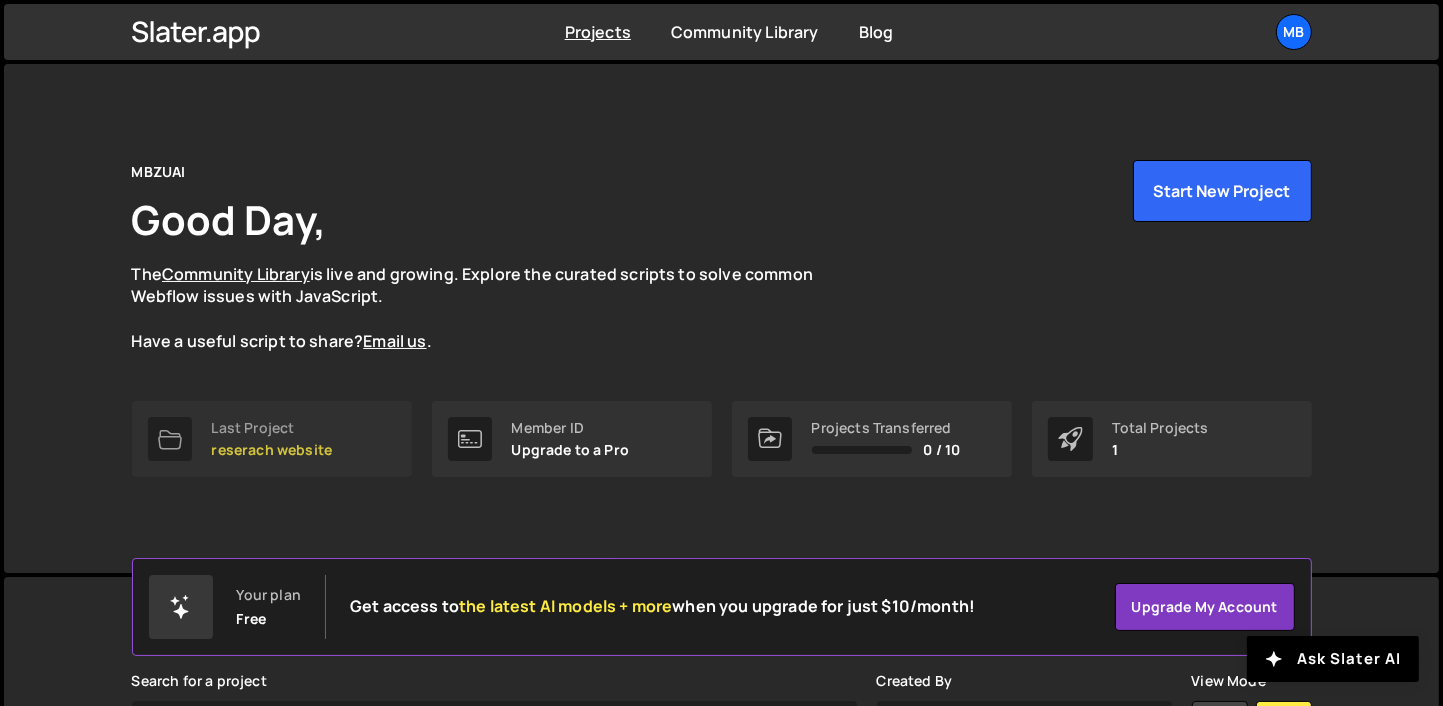 scroll, scrollTop: 322, scrollLeft: 0, axis: vertical 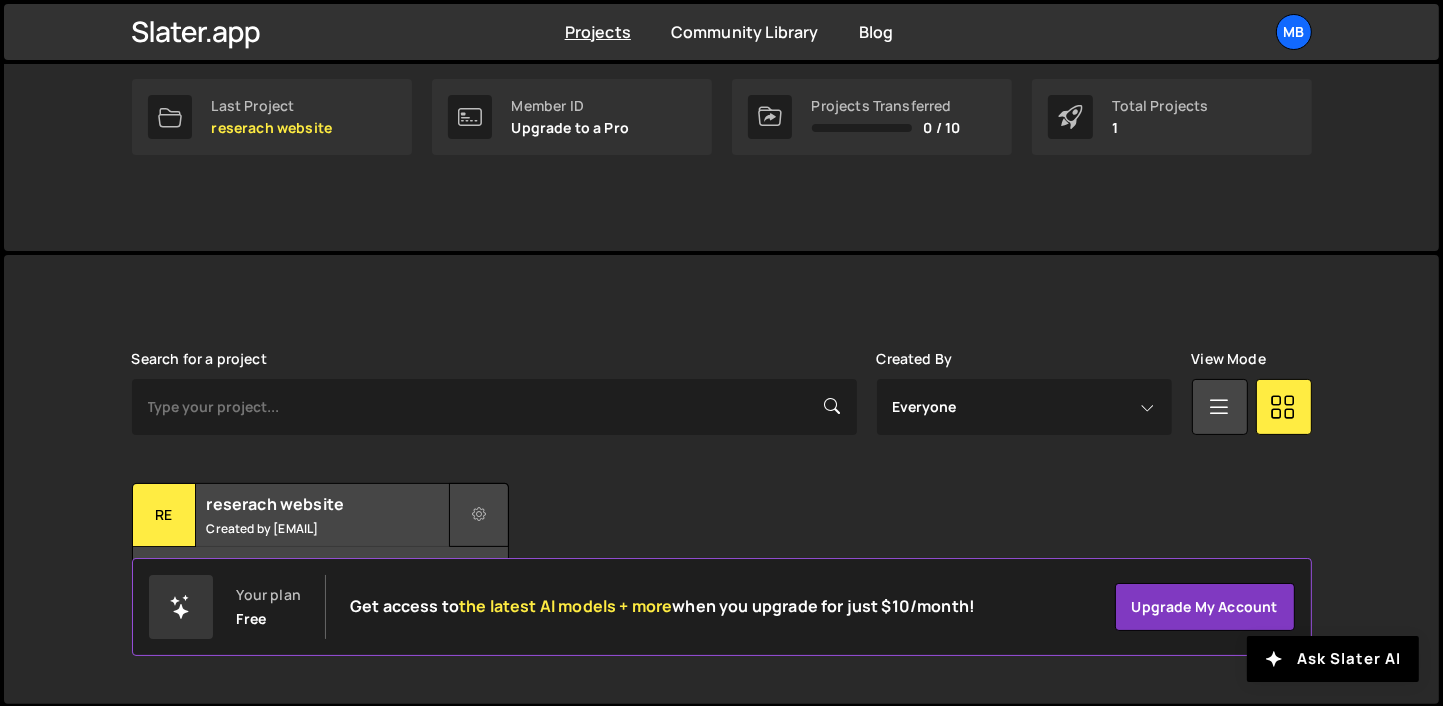 click at bounding box center [479, 515] 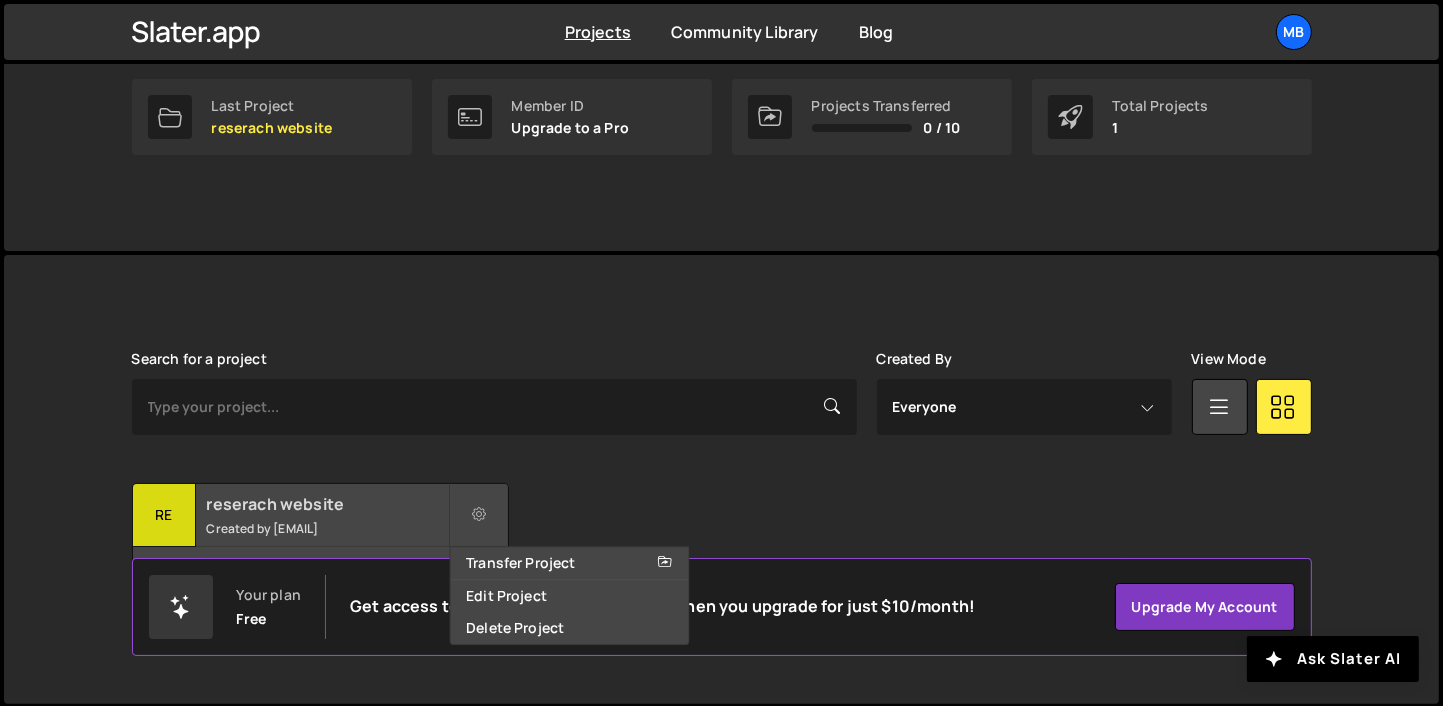 click on "reserach website" at bounding box center (327, 504) 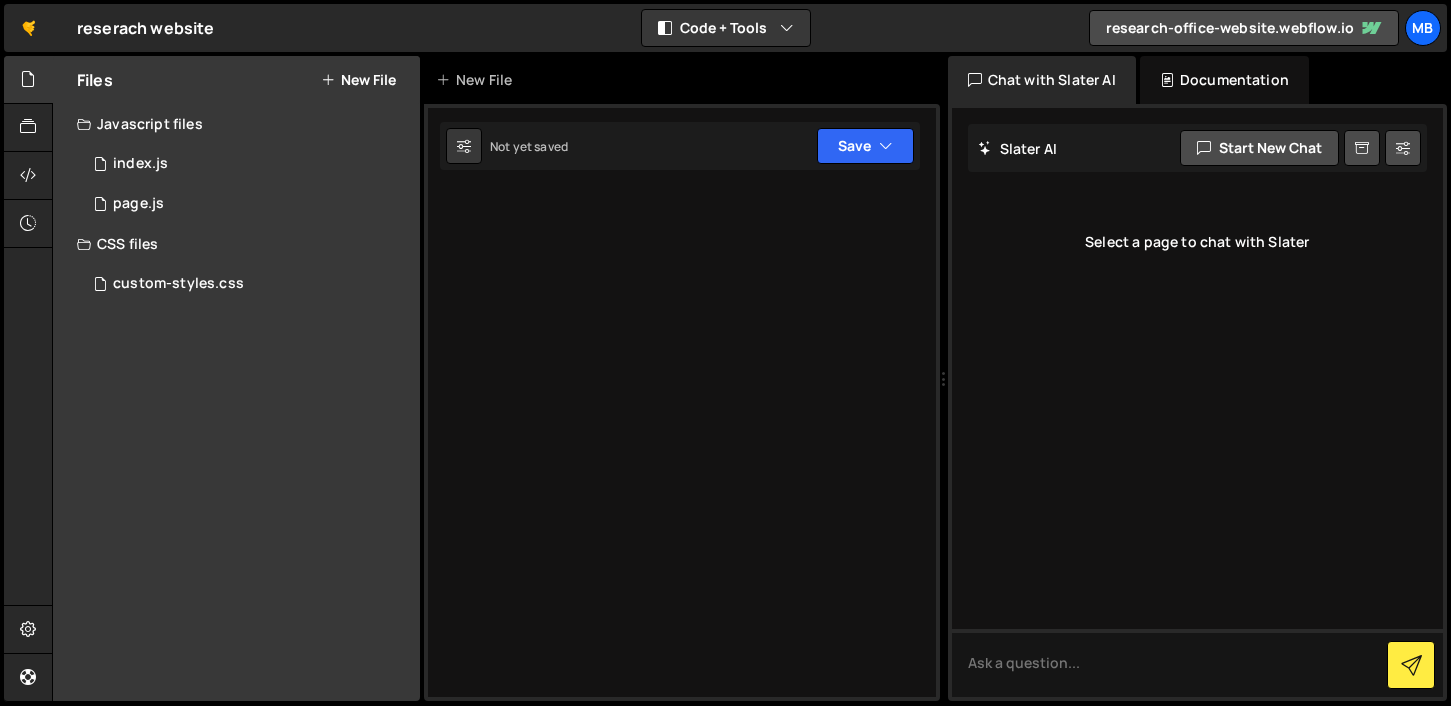 scroll, scrollTop: 0, scrollLeft: 0, axis: both 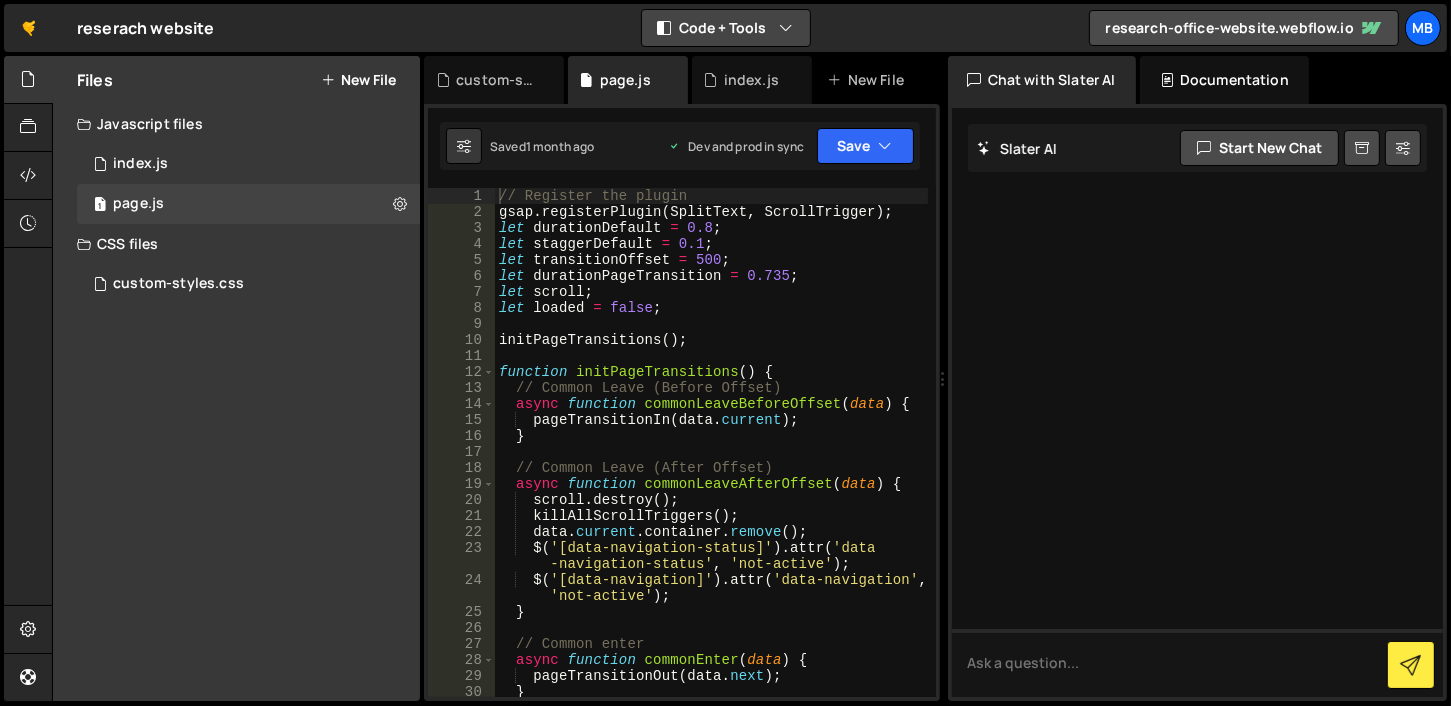 click on "Code + Tools" at bounding box center [726, 28] 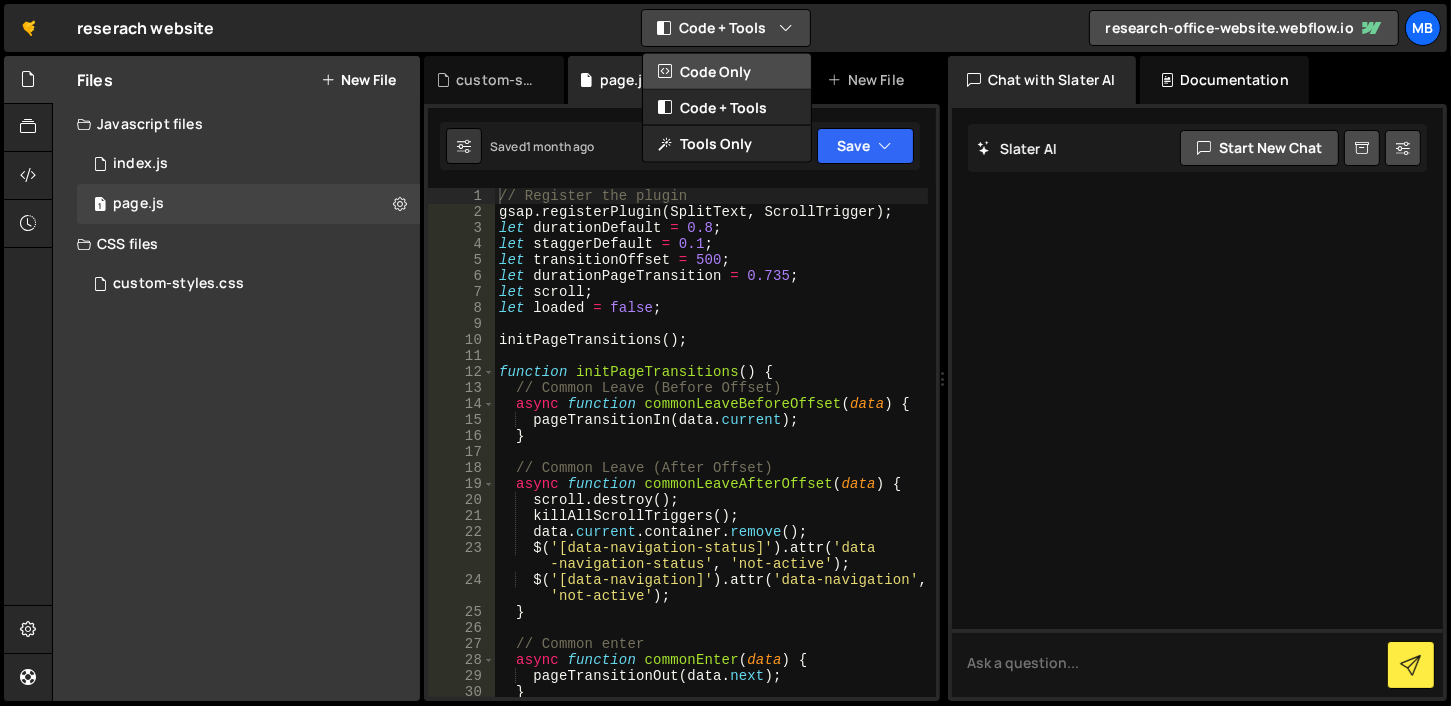 click on "Code Only" at bounding box center [727, 72] 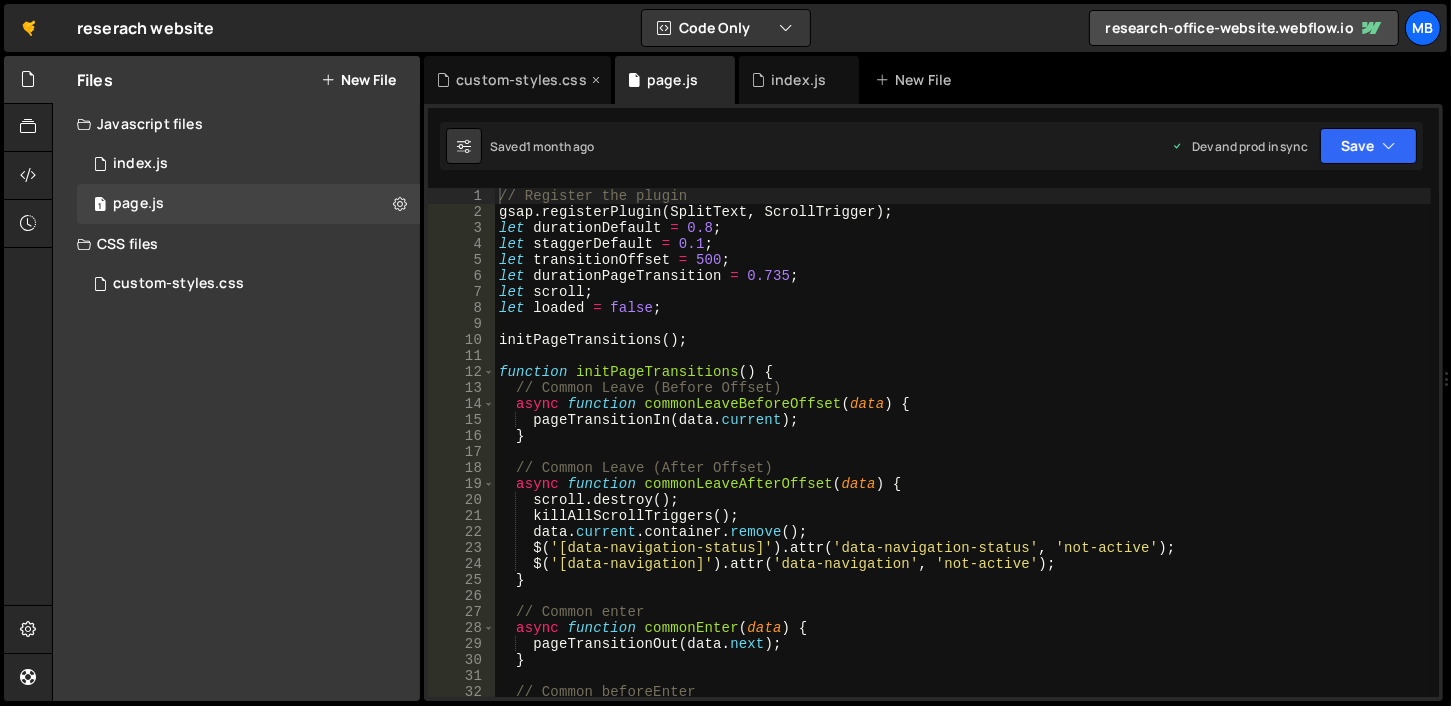 click on "custom-styles.css" at bounding box center (521, 80) 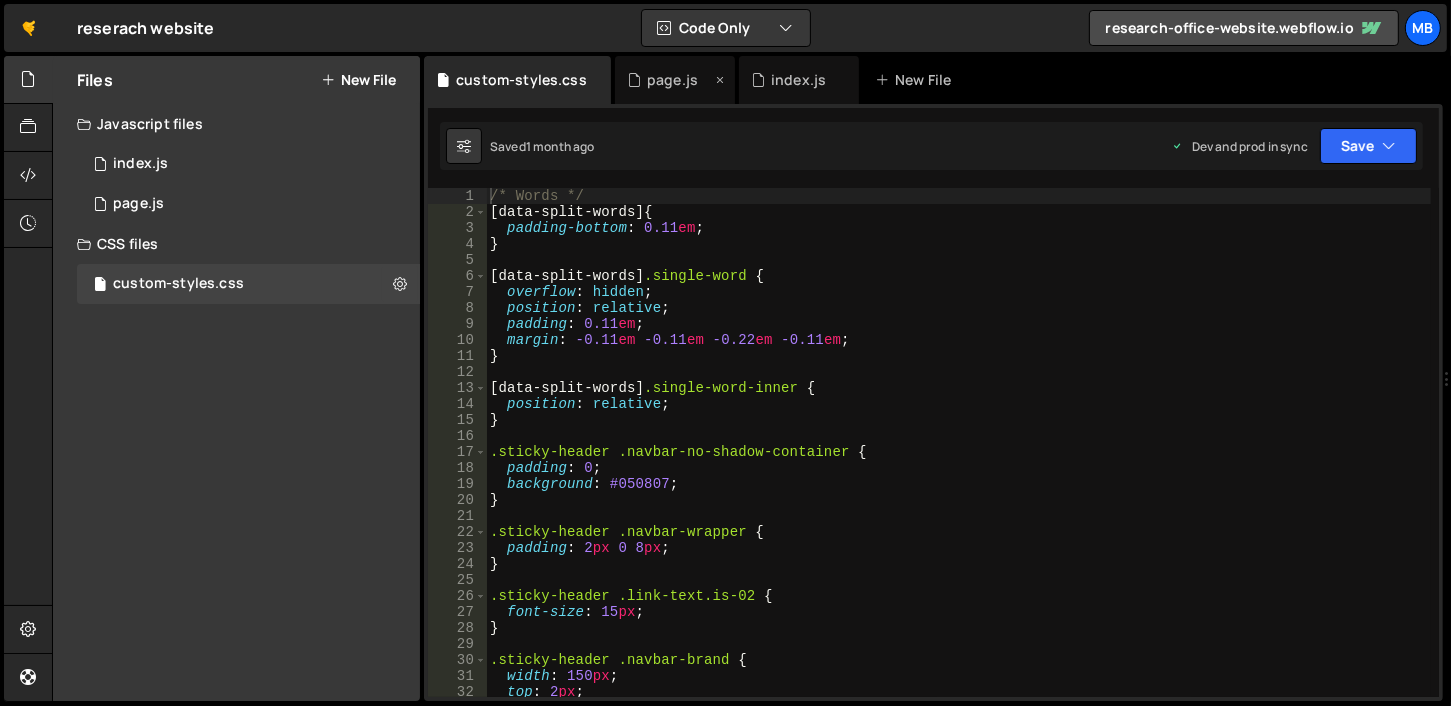 click on "page.js" at bounding box center (672, 80) 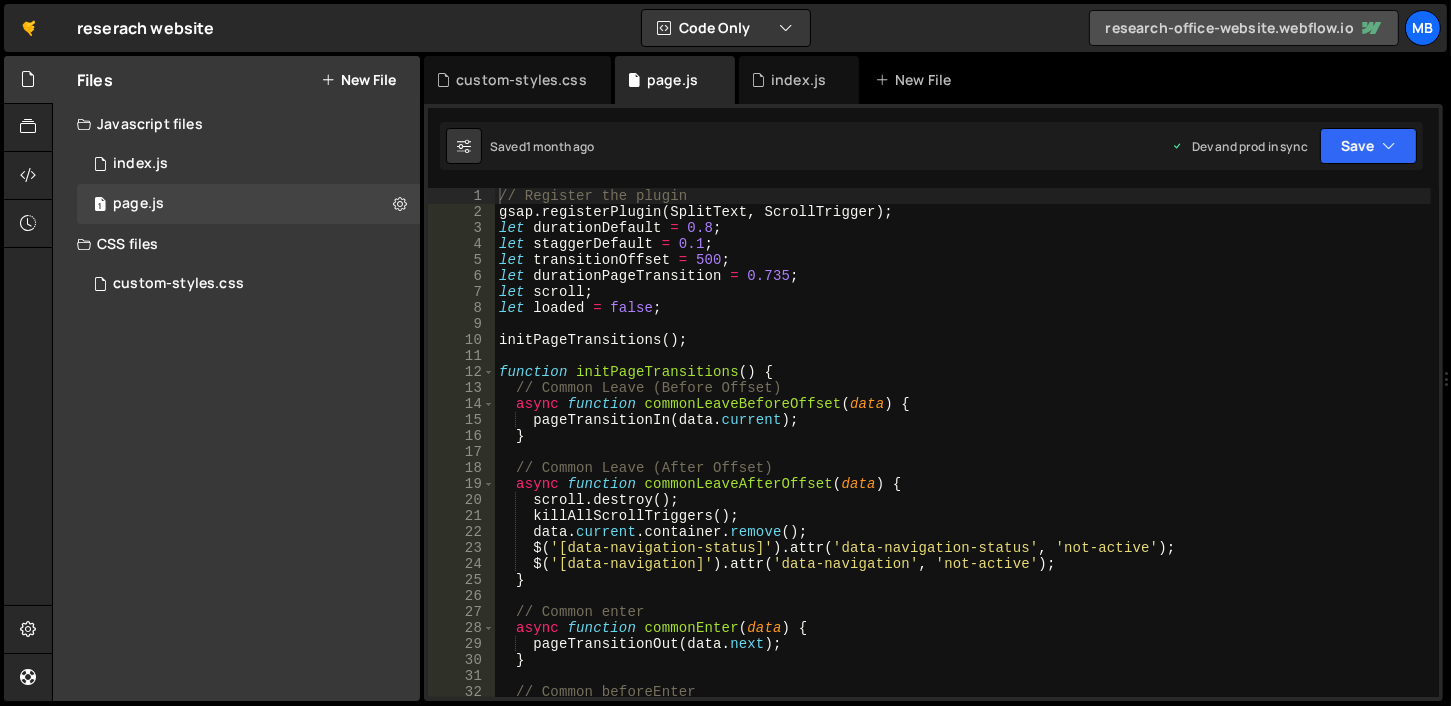 click on "research-office-website.webflow.io" at bounding box center (1244, 28) 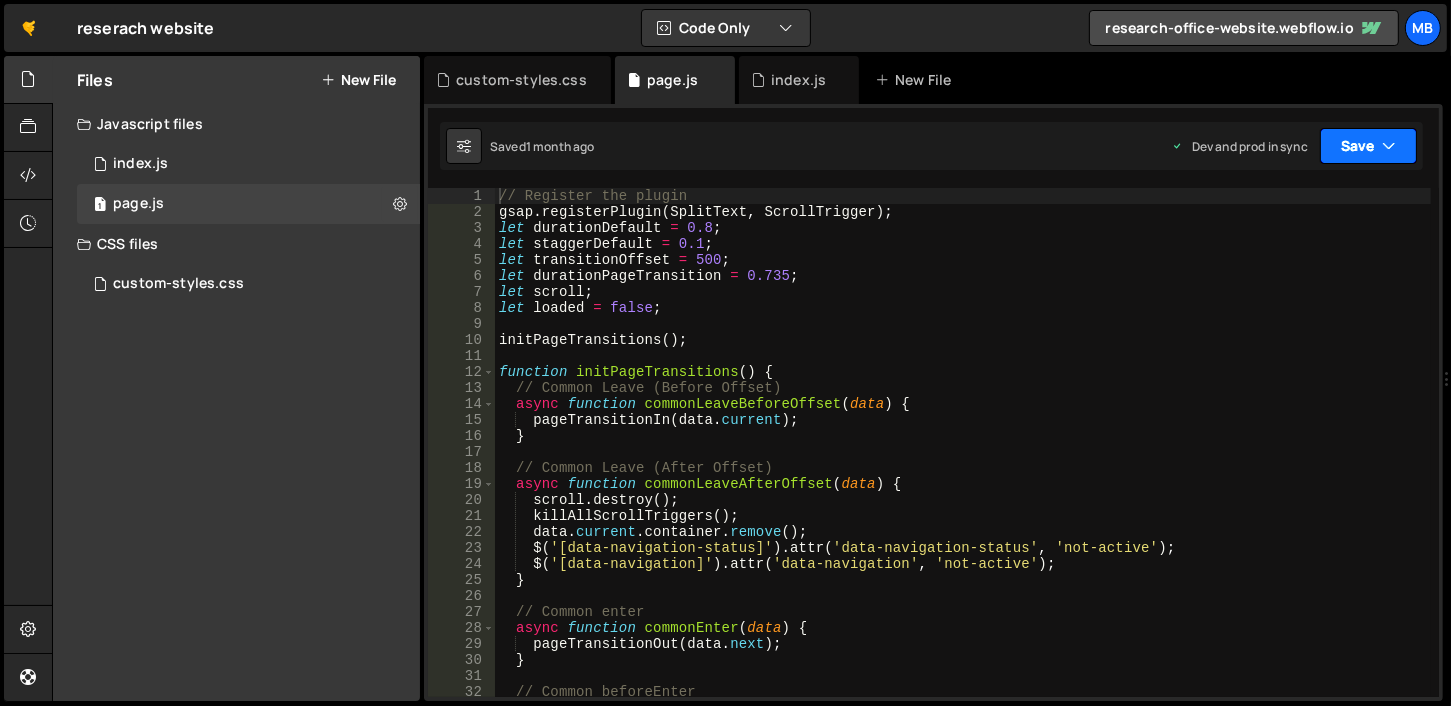 click at bounding box center [1389, 146] 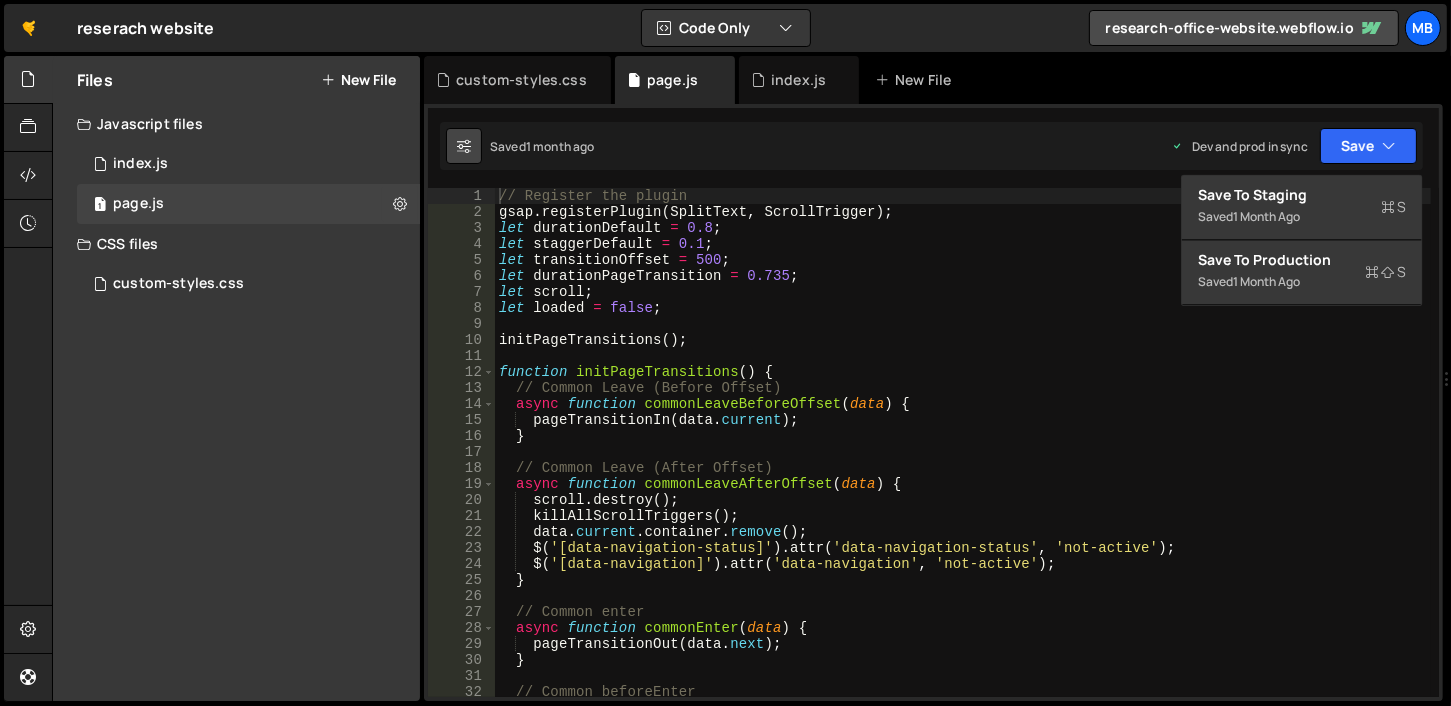 drag, startPoint x: 446, startPoint y: 140, endPoint x: 463, endPoint y: 142, distance: 17.117243 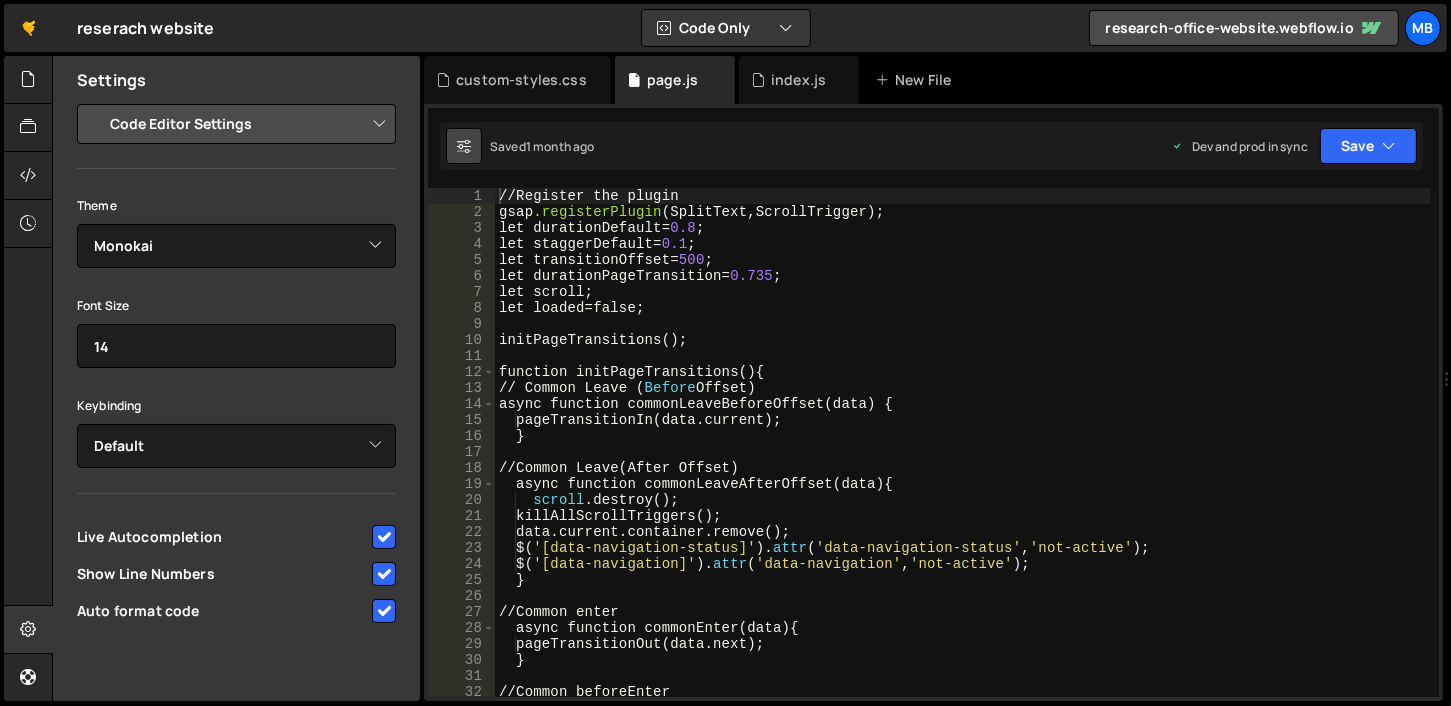 click at bounding box center (464, 146) 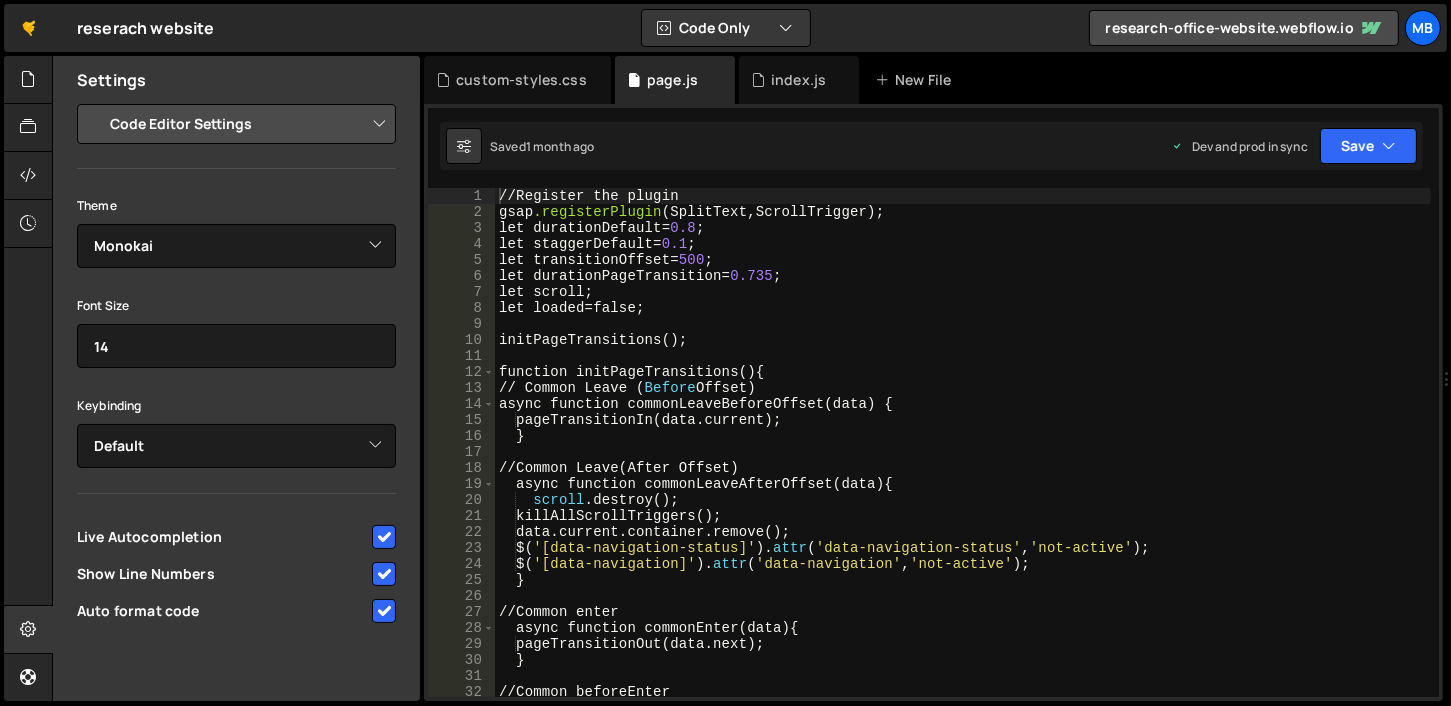 click on "1 month ago" at bounding box center [560, 146] 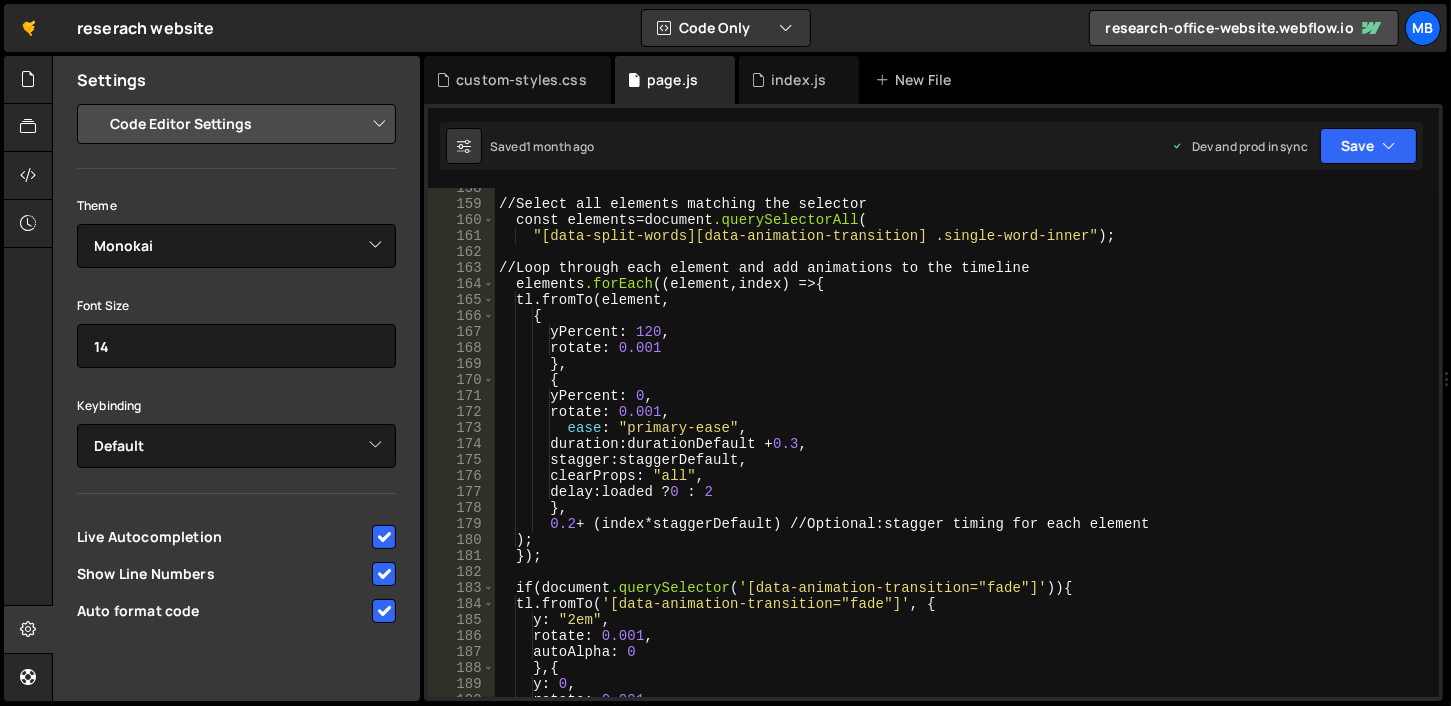 scroll, scrollTop: 2520, scrollLeft: 0, axis: vertical 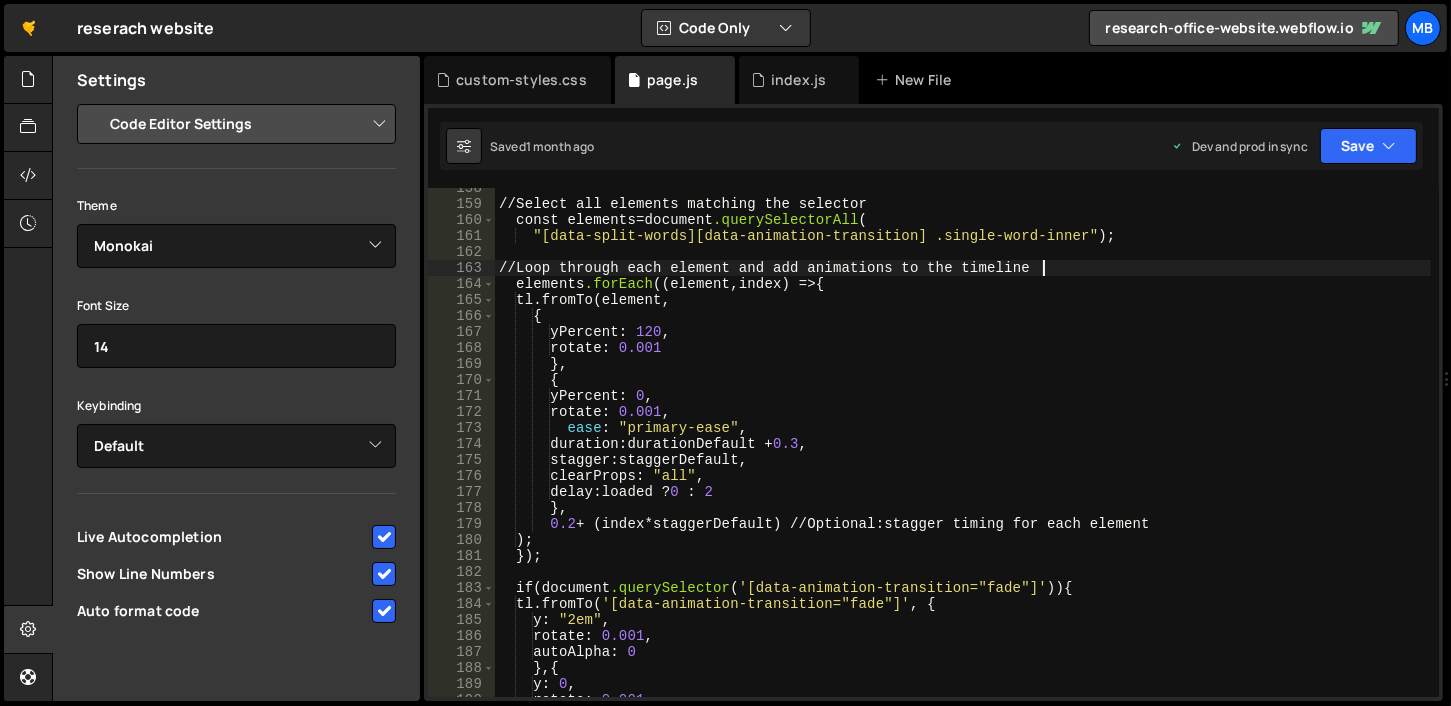 click on "tl.fromTo( ' [data-animation-transition="fade"] ' , {         y :   " 2em " ,         rotate :   0.001 ," at bounding box center [963, 450] 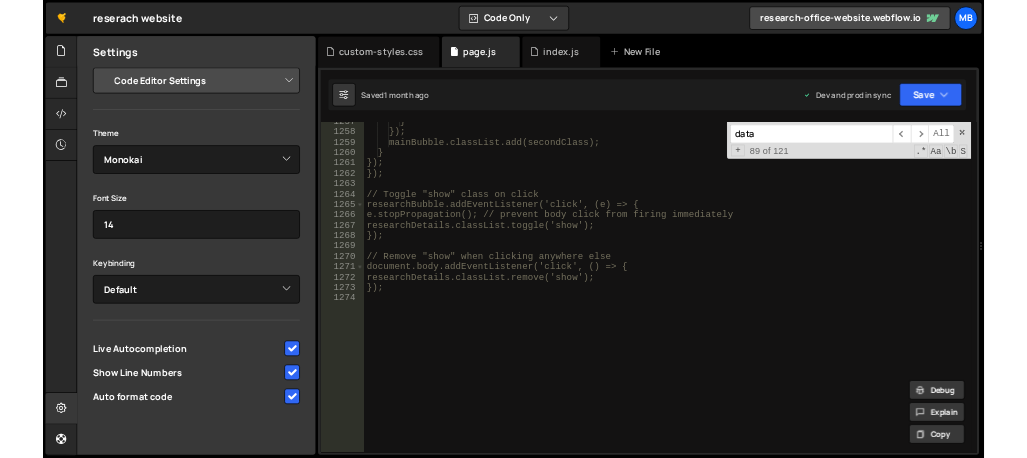 scroll, scrollTop: 20137, scrollLeft: 0, axis: vertical 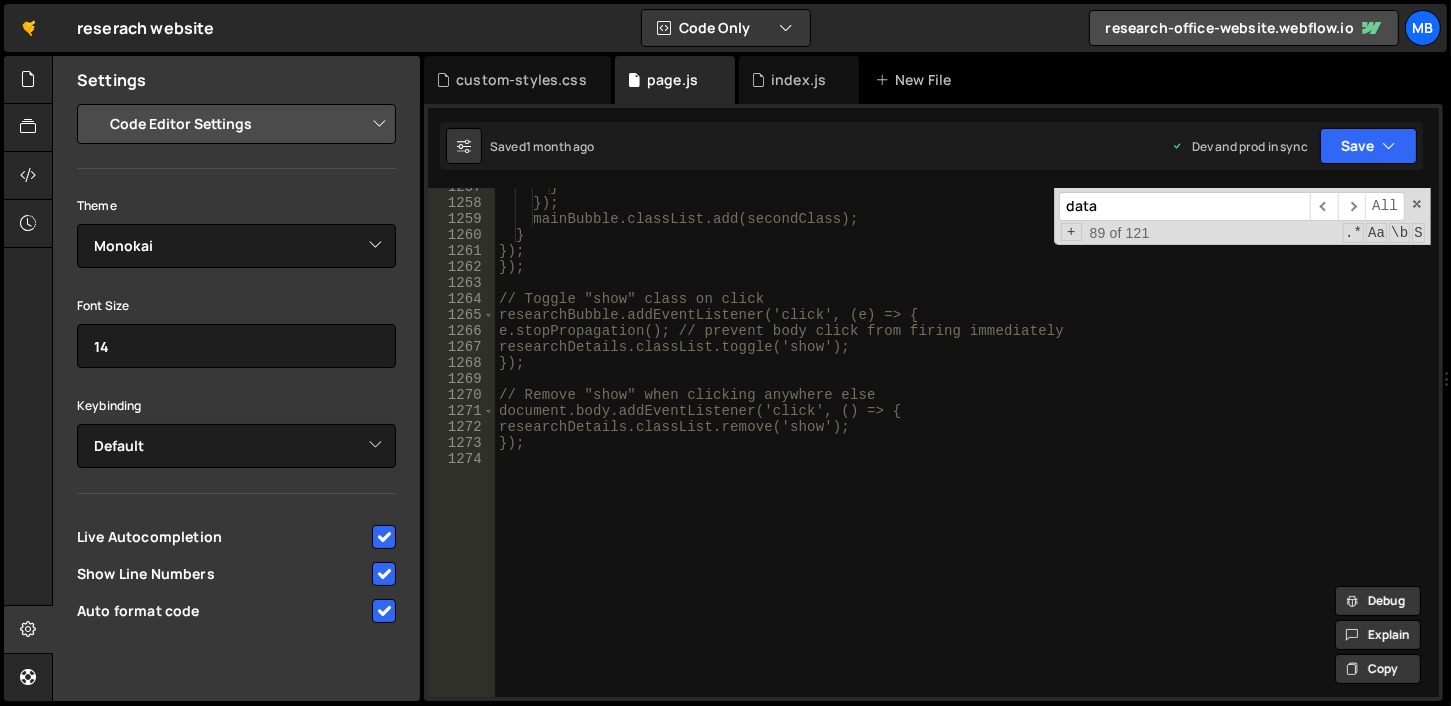 type on "data" 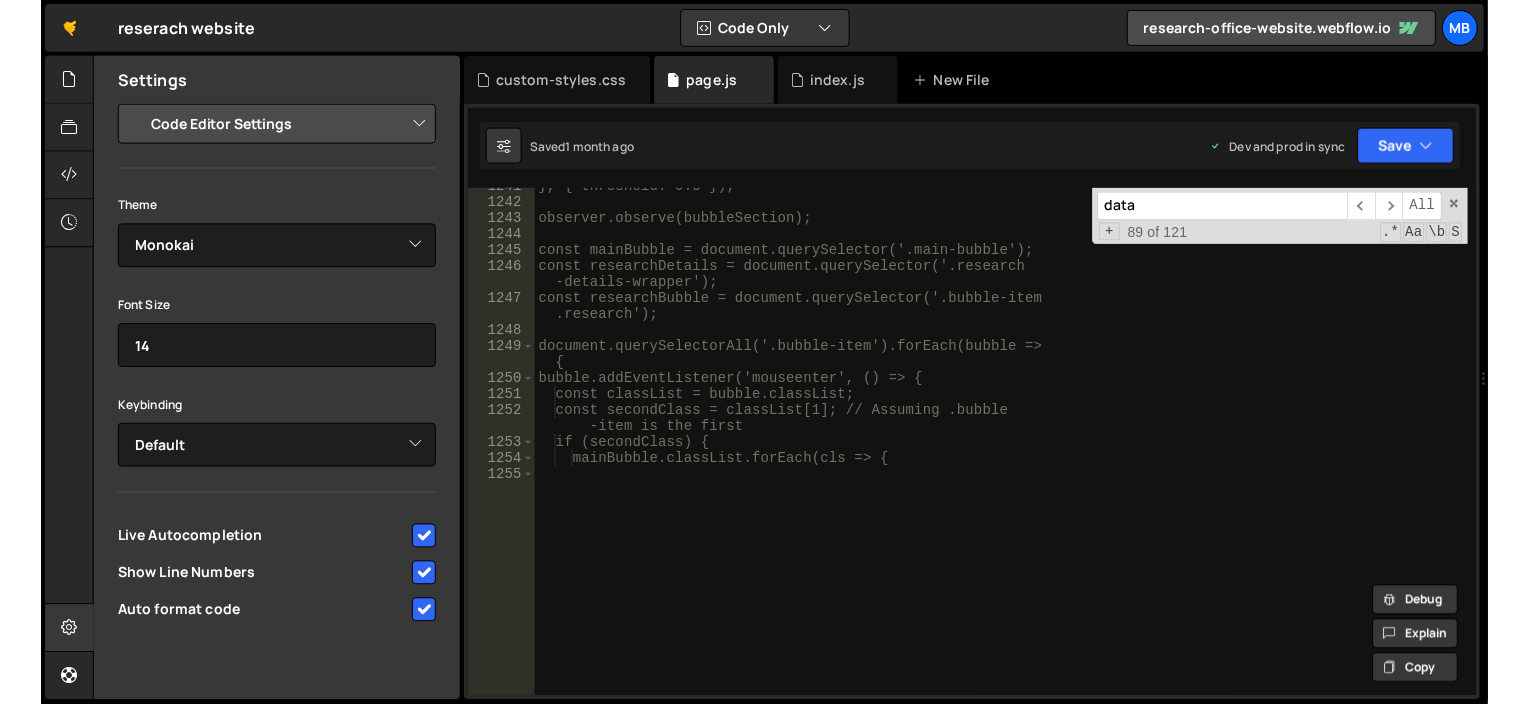 scroll, scrollTop: 24041, scrollLeft: 0, axis: vertical 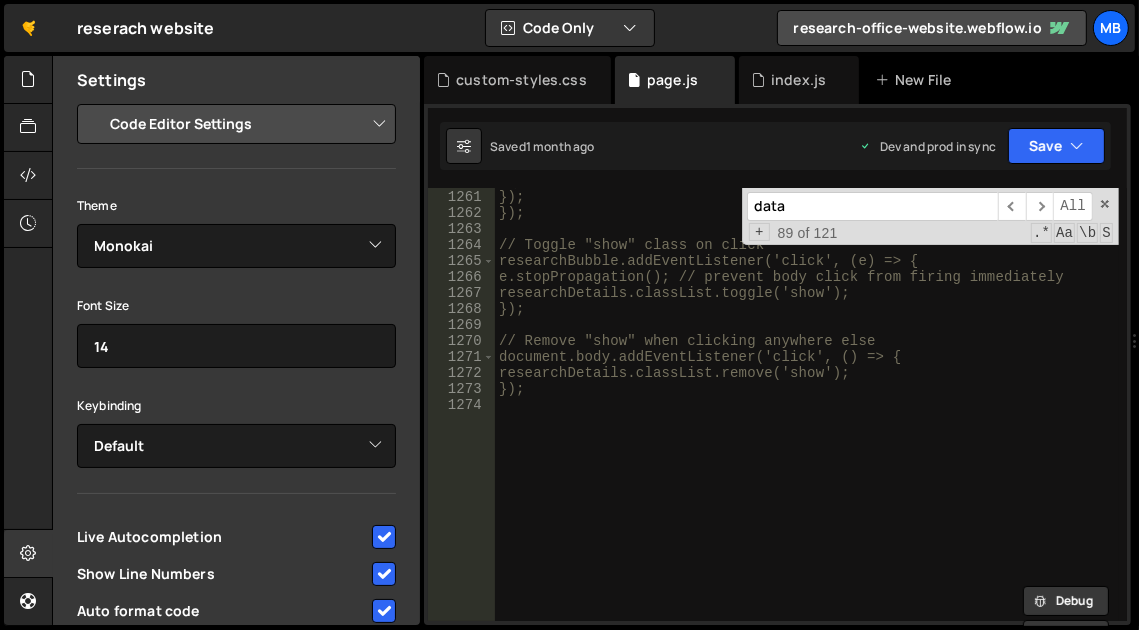 type on "});" 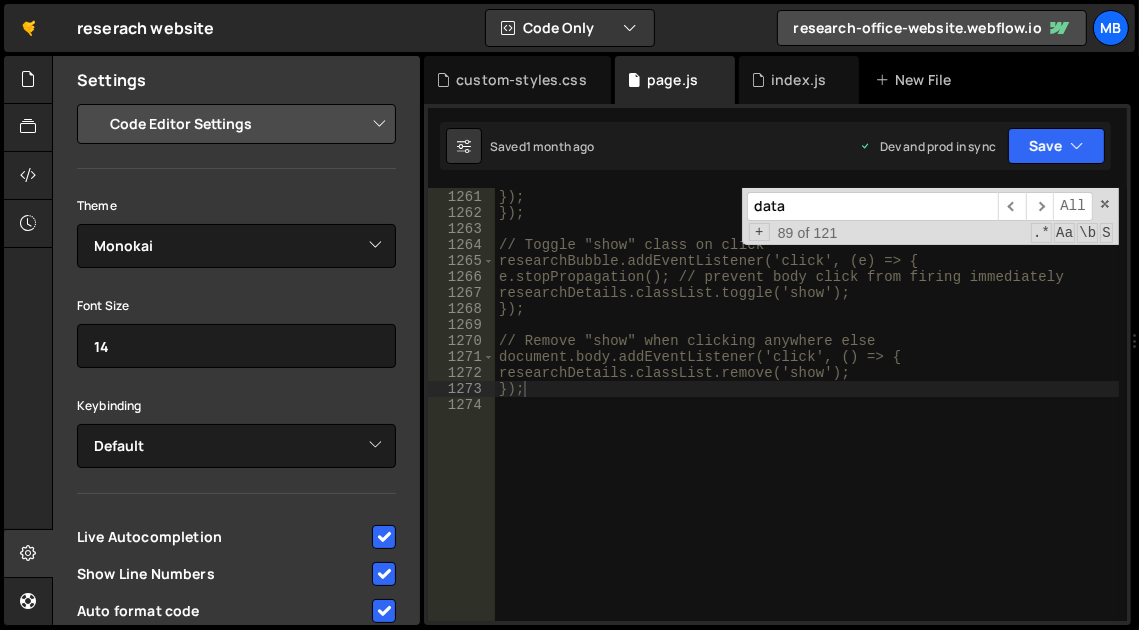 click on "data ​ ​ All Replace All + 89 of 121 .* Aa \b S" at bounding box center [930, 216] 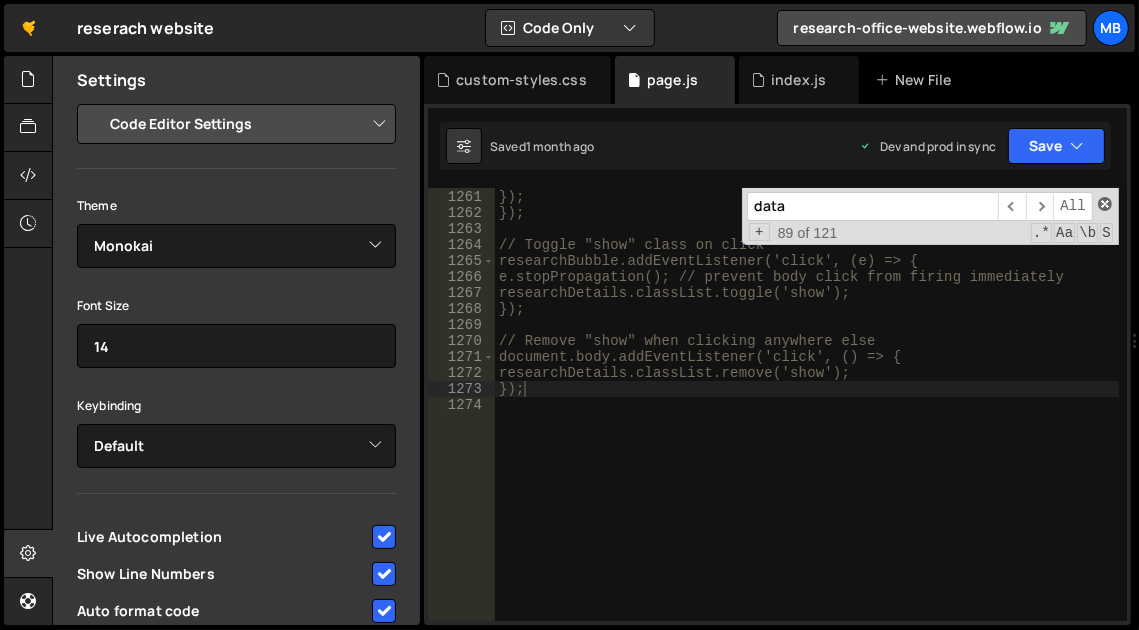 click at bounding box center [1105, 204] 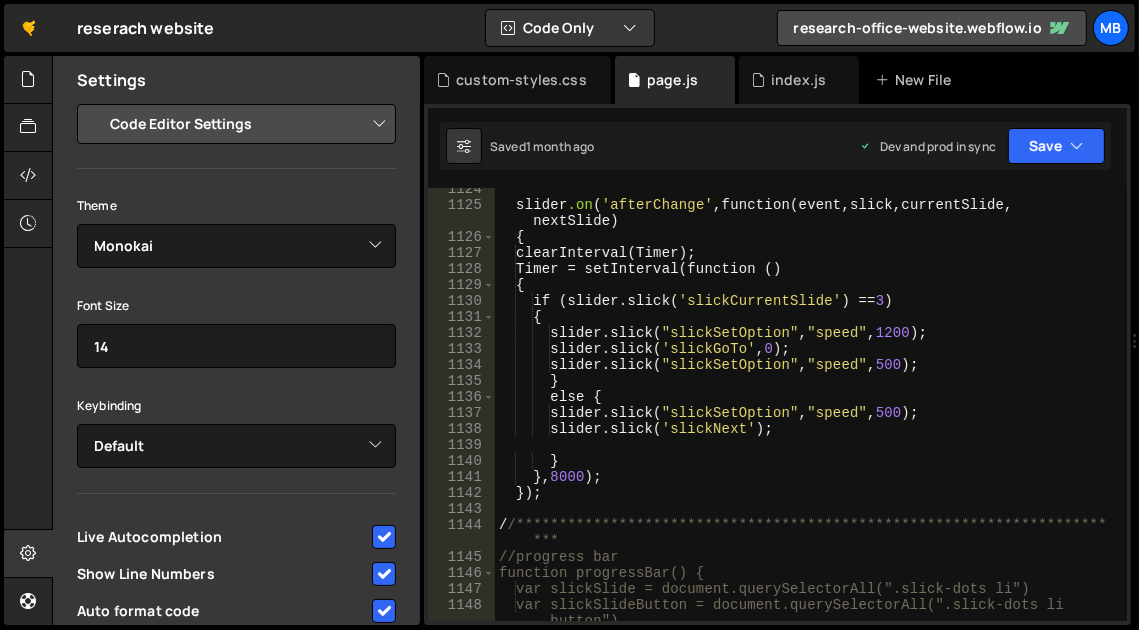 scroll, scrollTop: 19879, scrollLeft: 0, axis: vertical 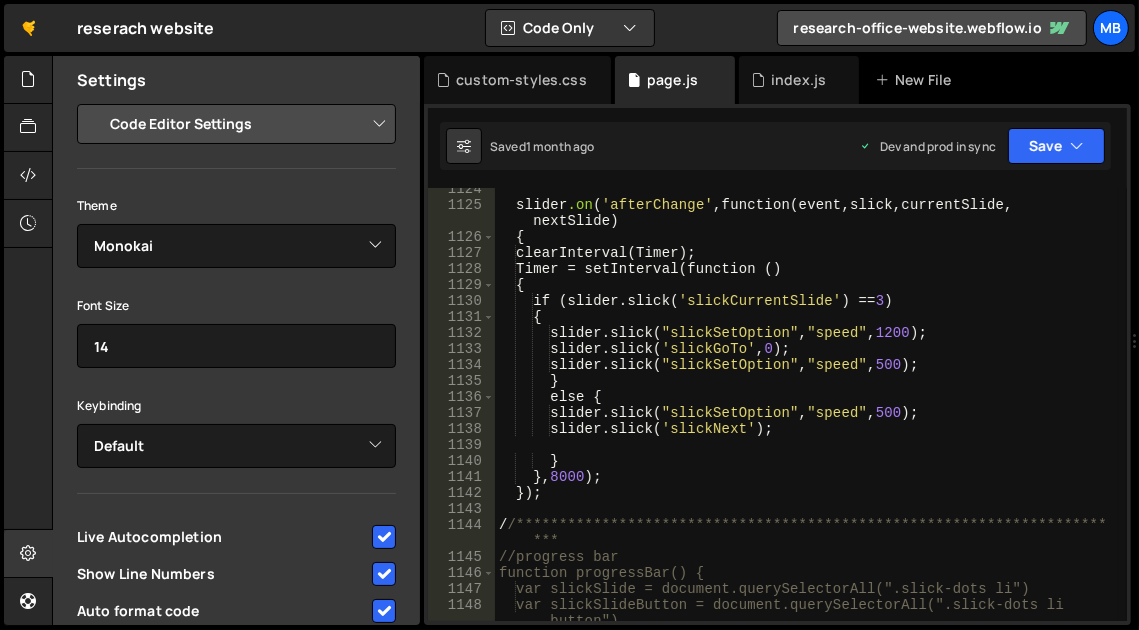 click on "Project Settings
Code Editor Settings
Chat Settings" at bounding box center [240, 124] 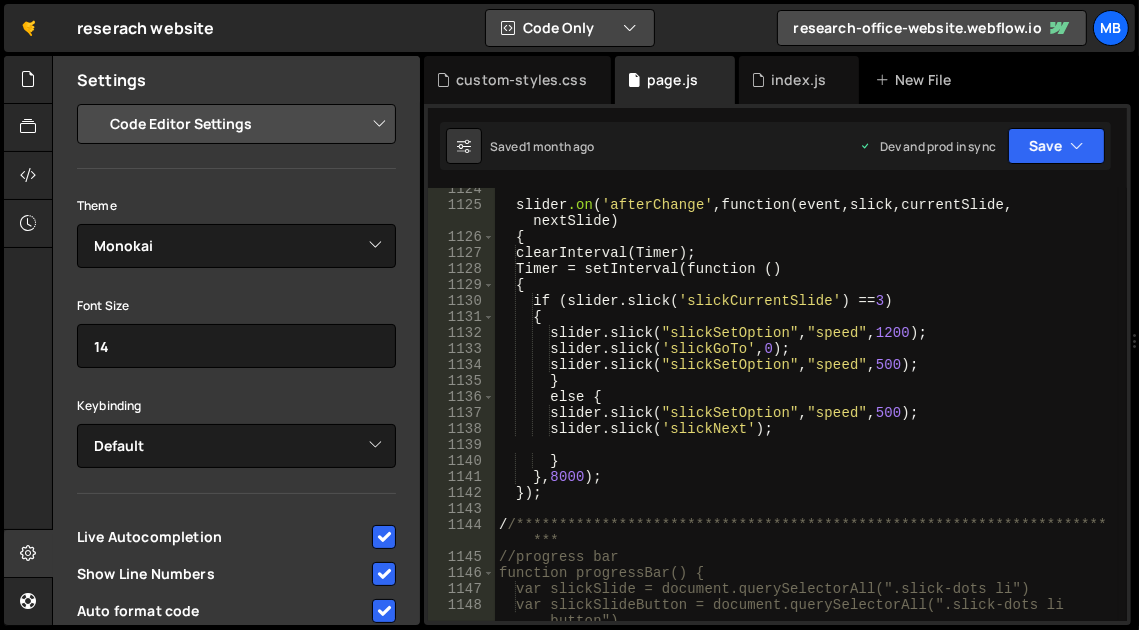 click on "Code Only" at bounding box center [570, 28] 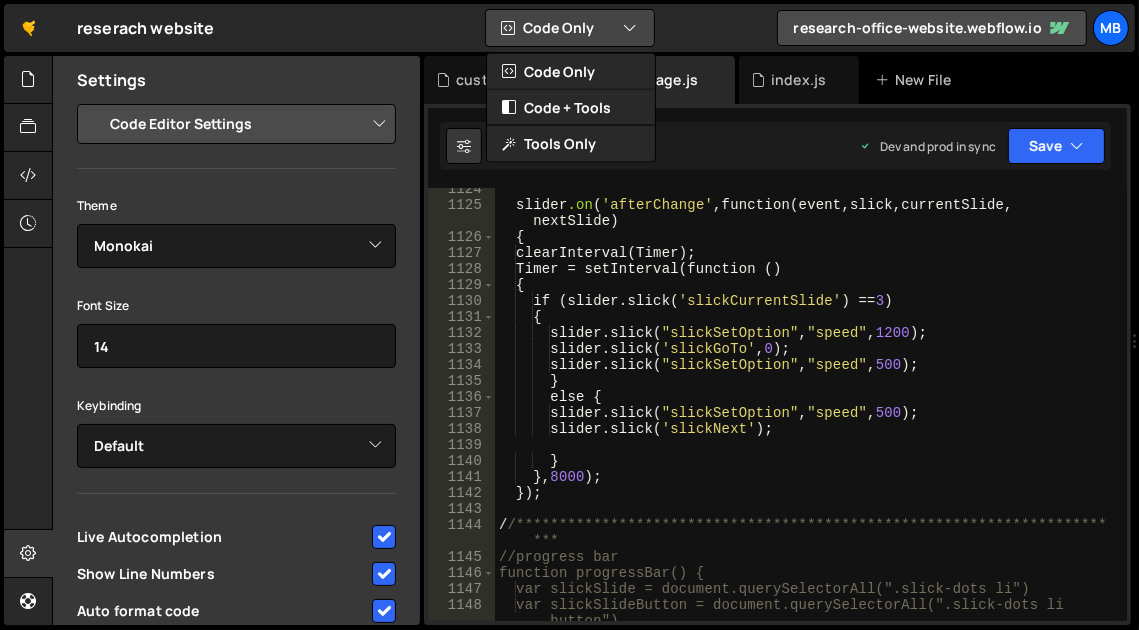 click on "Code Only" at bounding box center (570, 28) 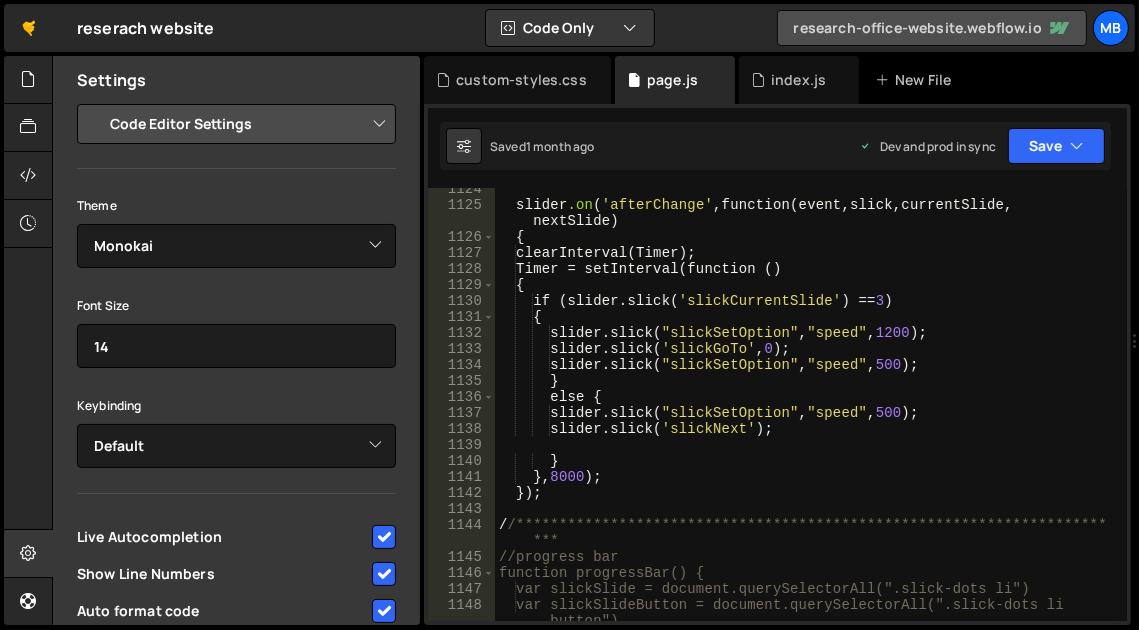 click on "research-office-website.webflow.io" at bounding box center [932, 28] 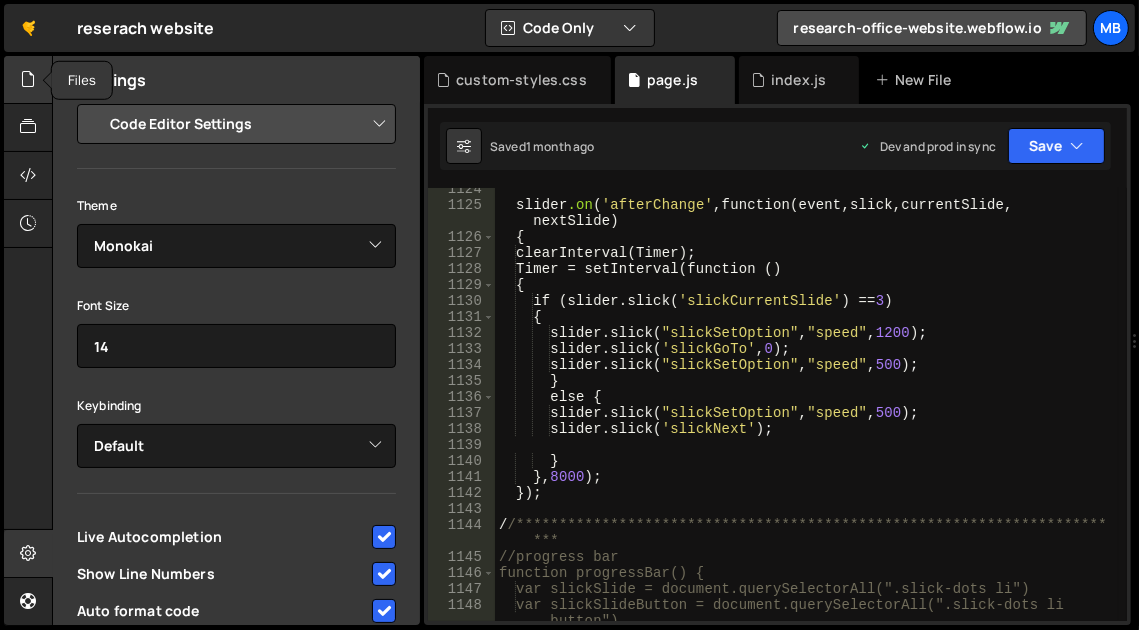 click at bounding box center (28, 80) 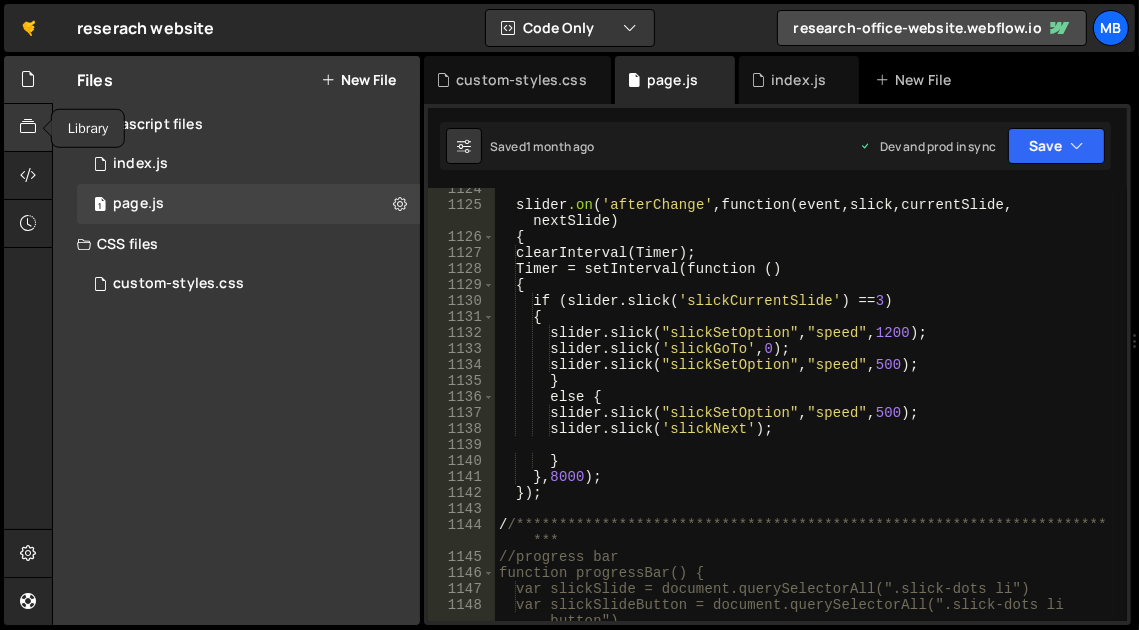 click at bounding box center (28, 127) 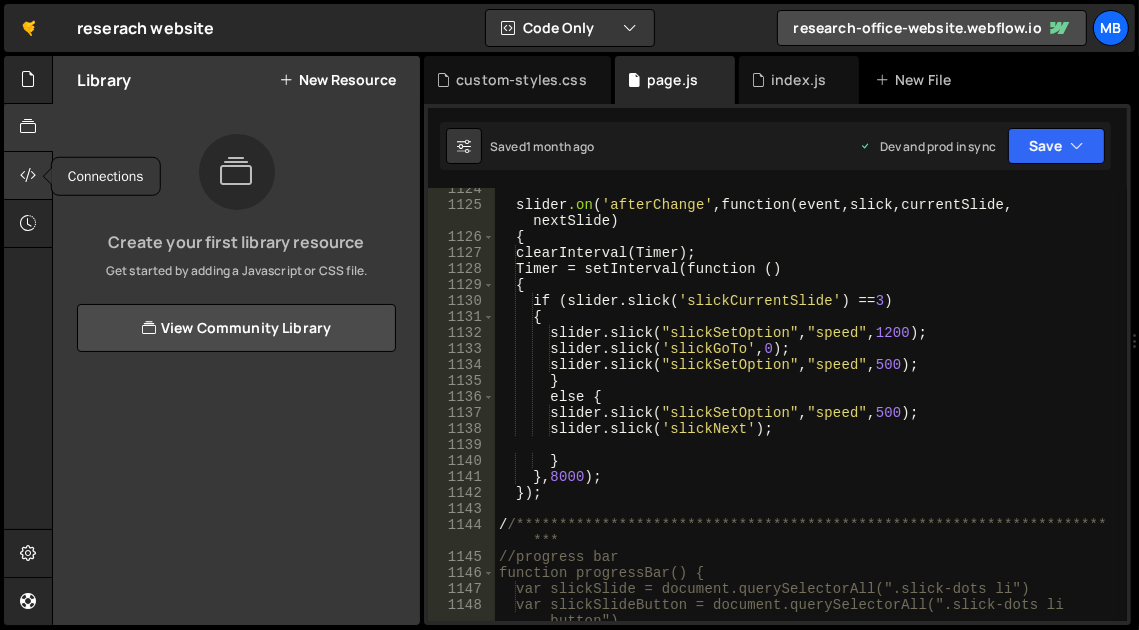 click at bounding box center (28, 175) 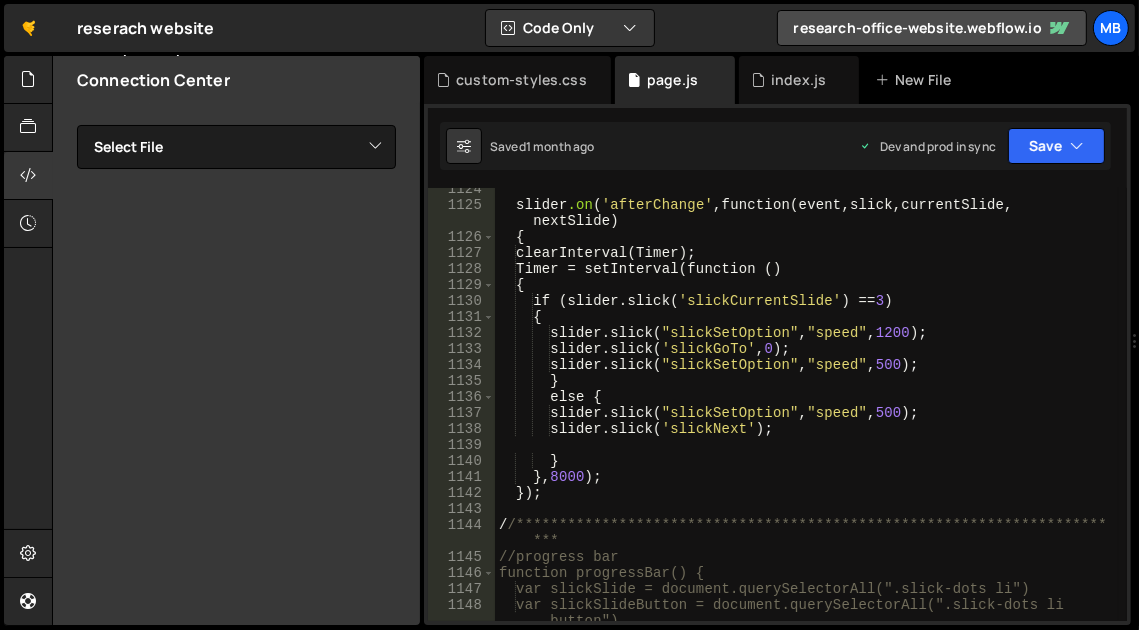 scroll, scrollTop: 0, scrollLeft: 0, axis: both 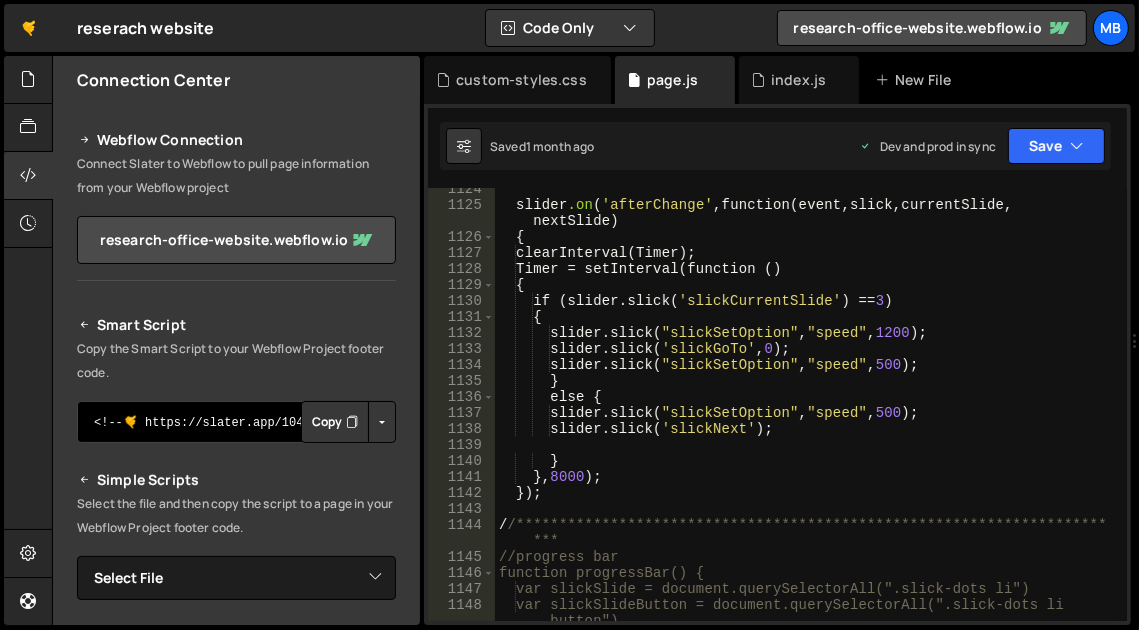 drag, startPoint x: 227, startPoint y: 414, endPoint x: 554, endPoint y: 399, distance: 327.34384 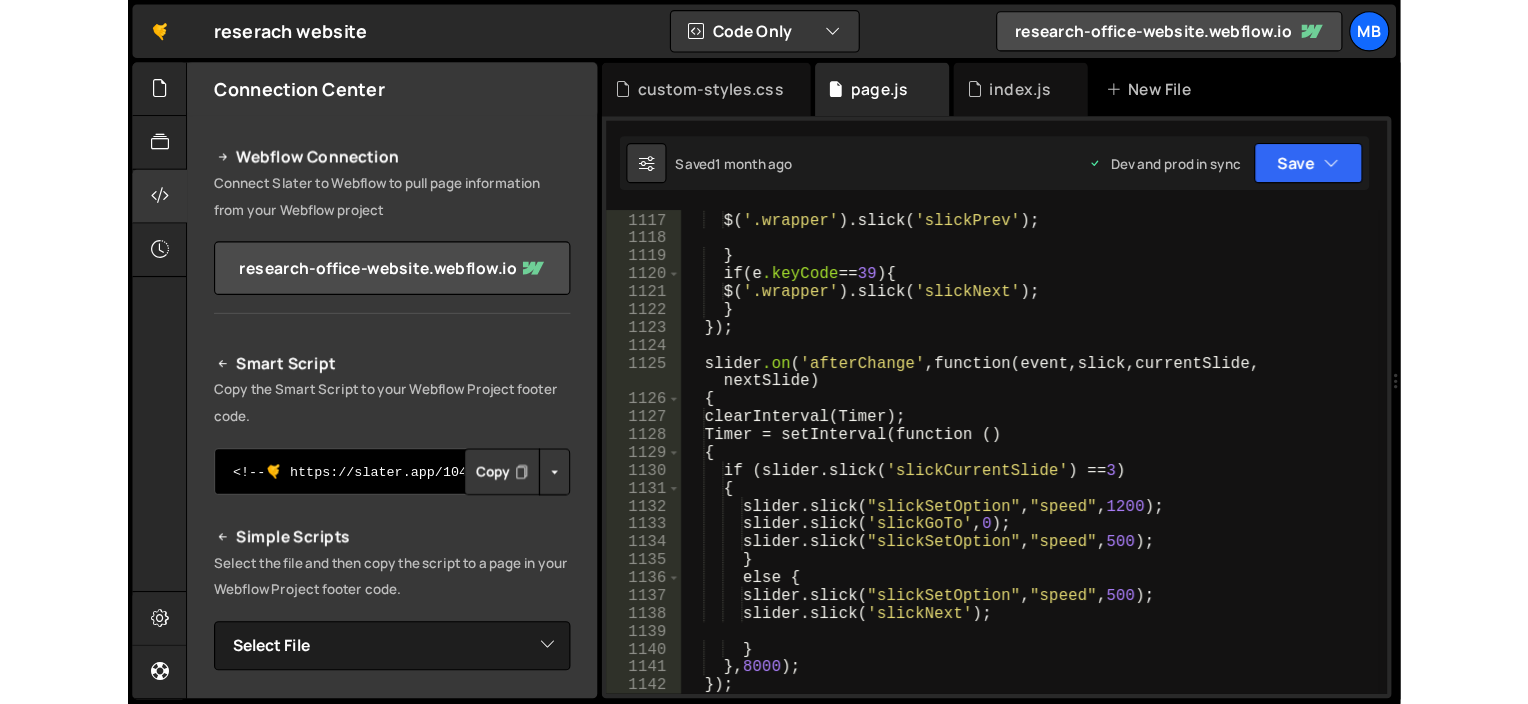 scroll, scrollTop: 19639, scrollLeft: 0, axis: vertical 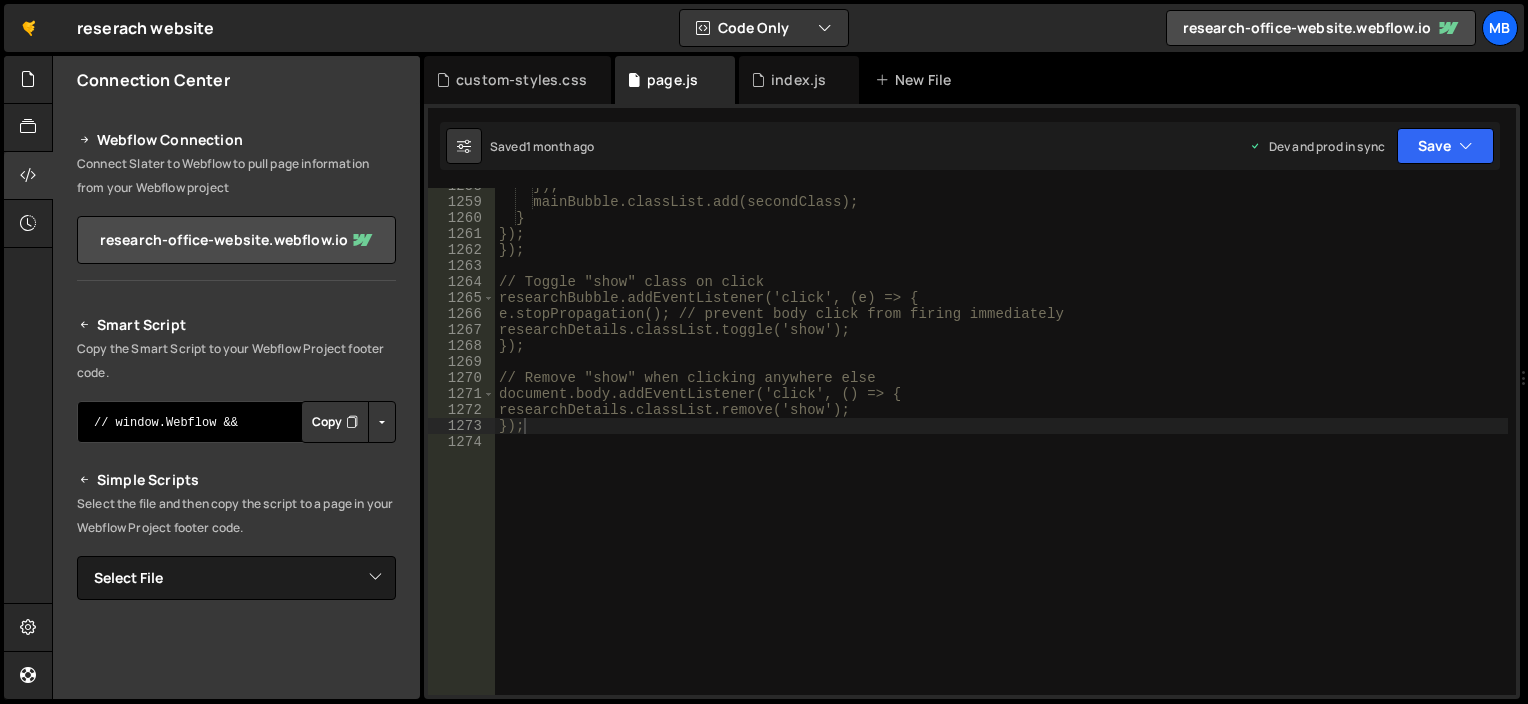 type on "// window.Webflow && window.Webflow.destroy()" 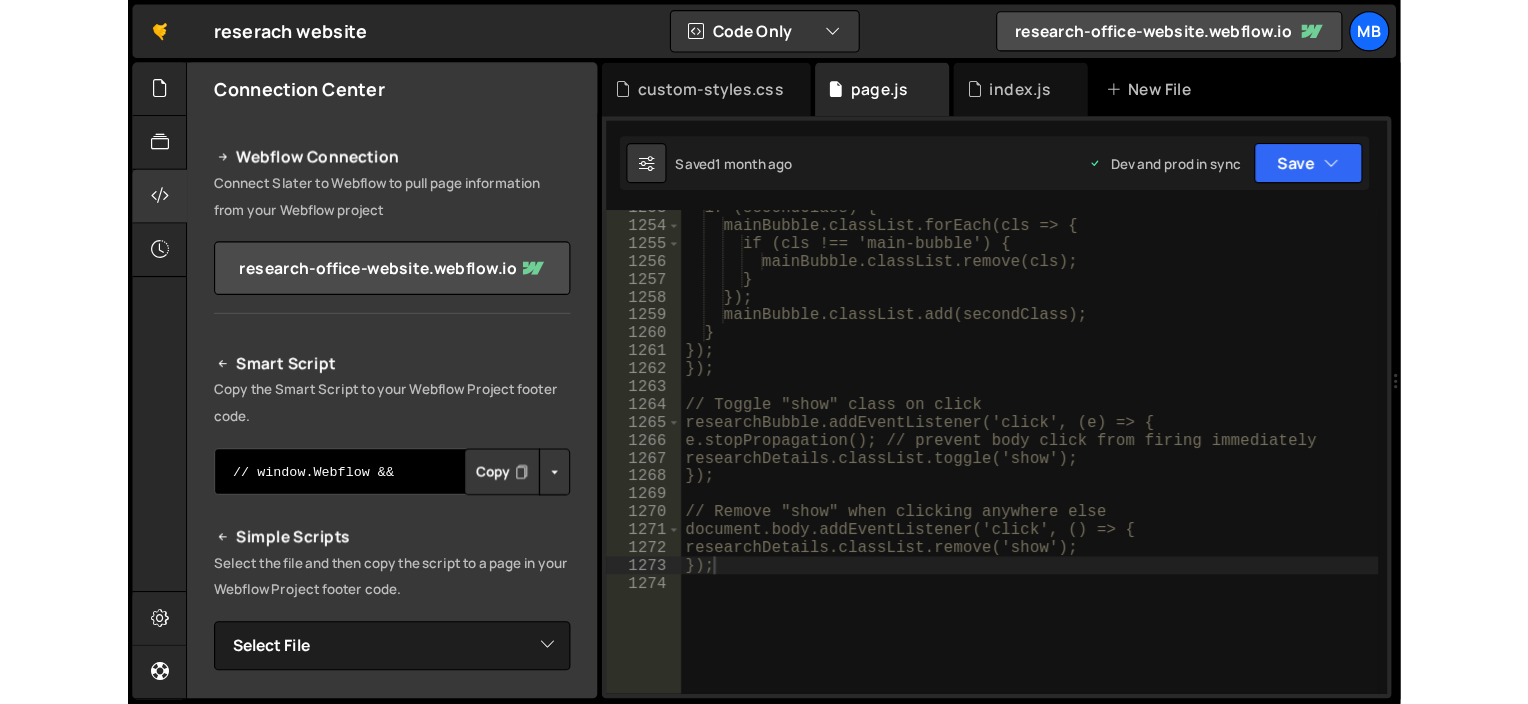 scroll, scrollTop: 22042, scrollLeft: 0, axis: vertical 